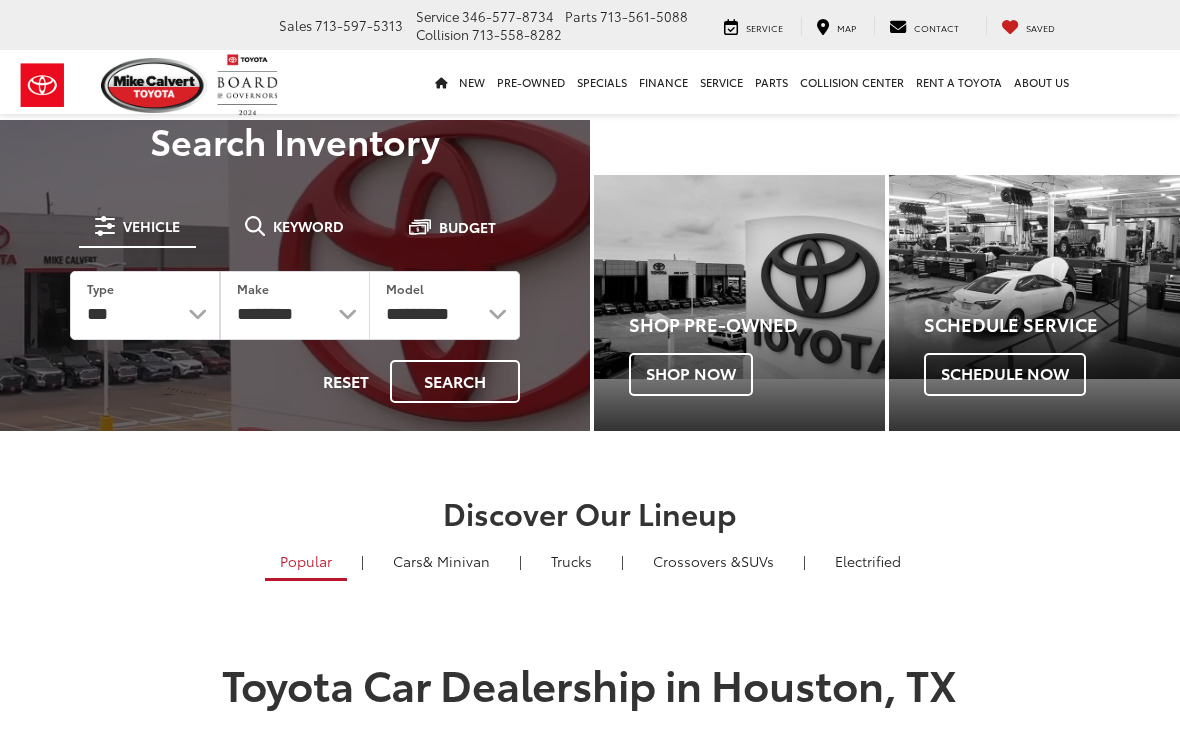 scroll, scrollTop: 0, scrollLeft: 0, axis: both 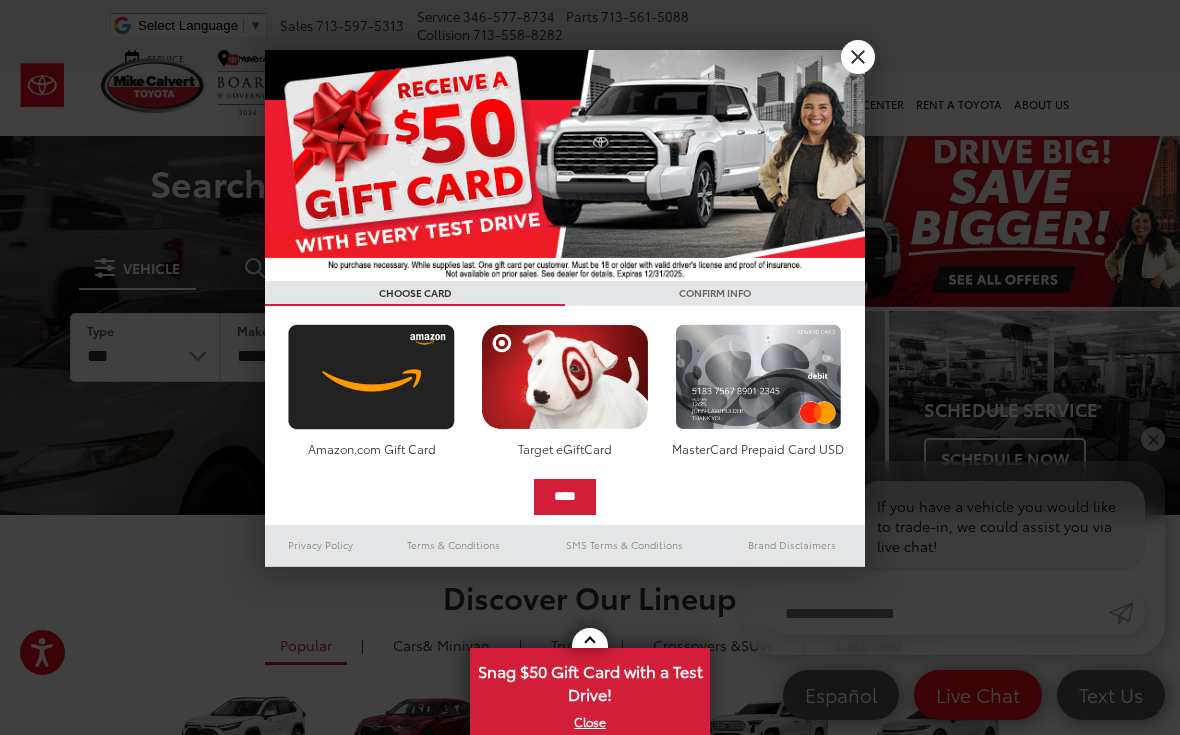 click at bounding box center (565, 165) 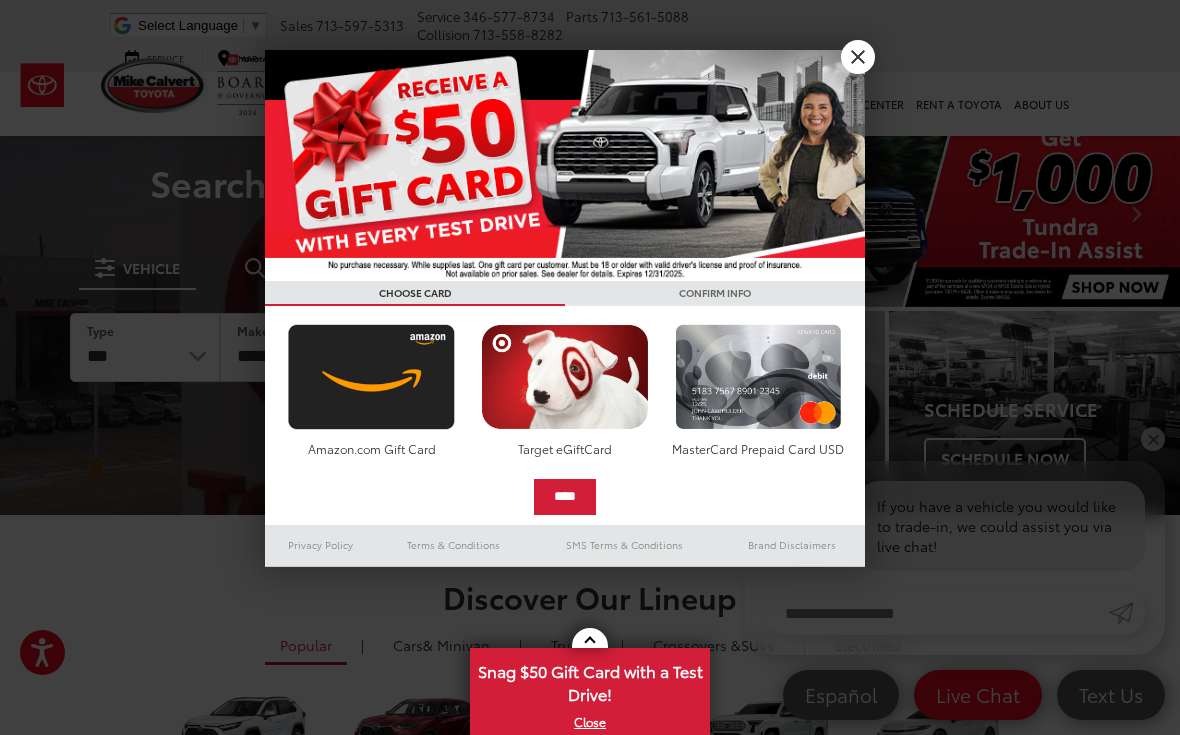 click on "X" at bounding box center (858, 57) 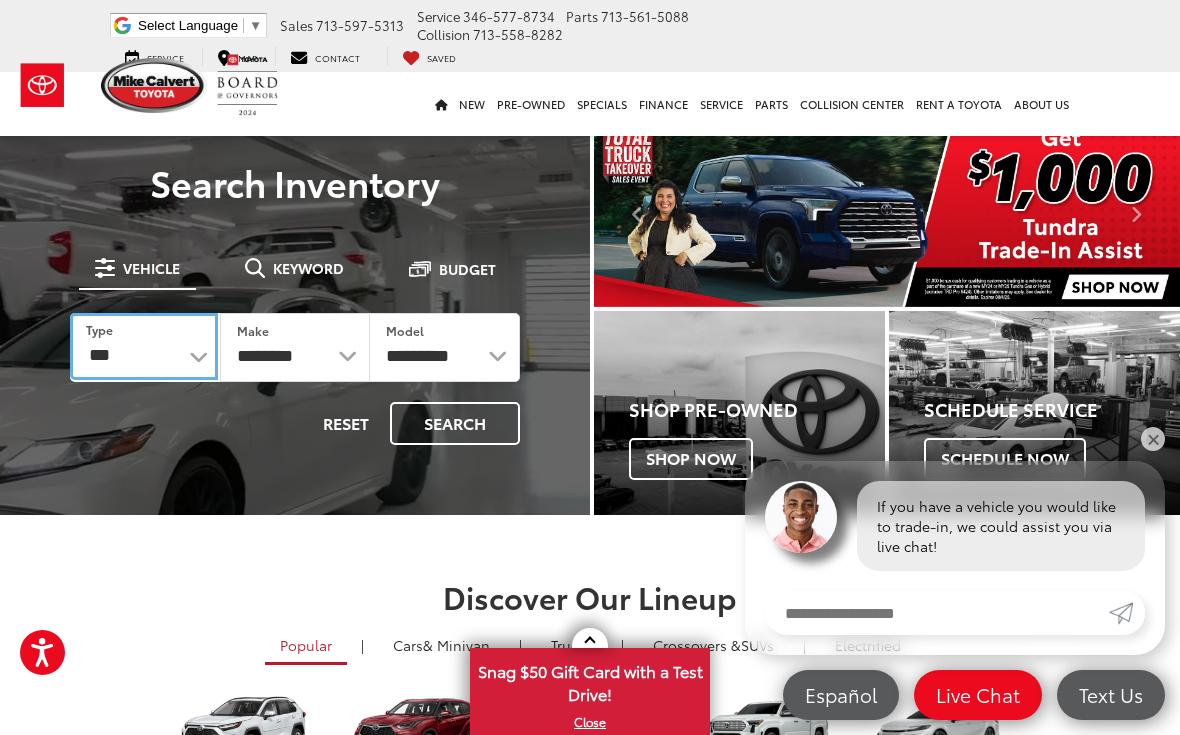 click on "***
***
****
*********" at bounding box center (144, 346) 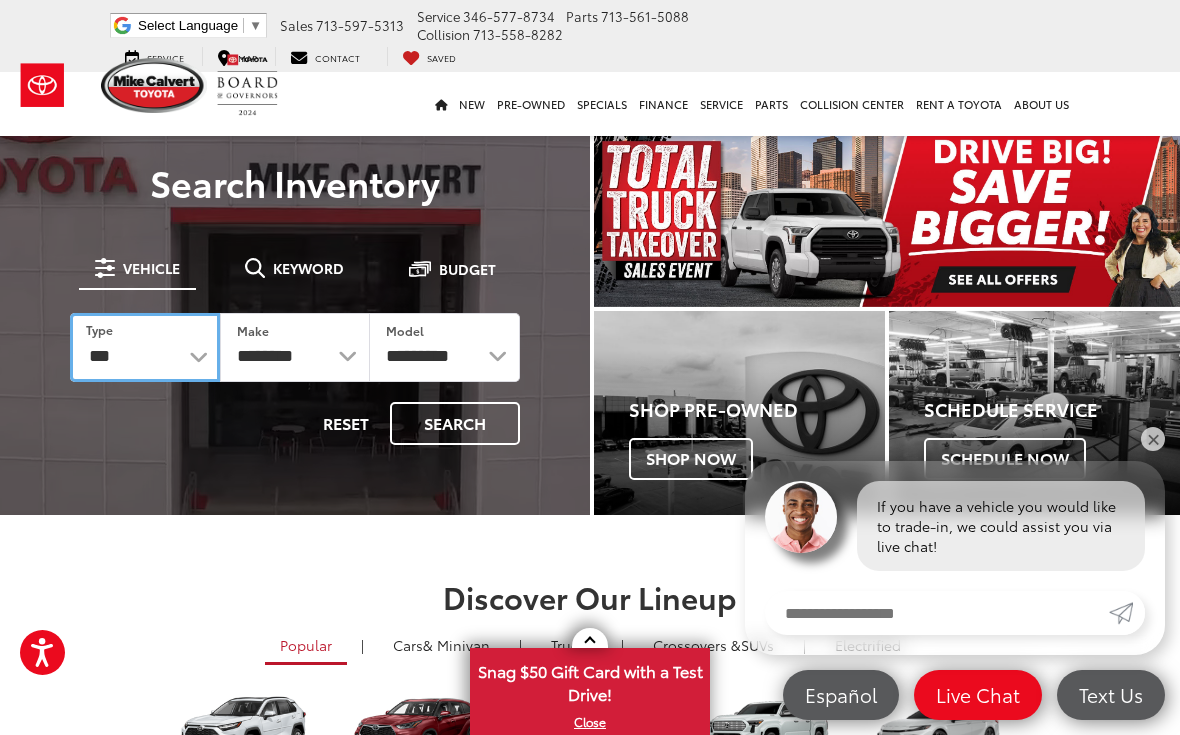 select on "******" 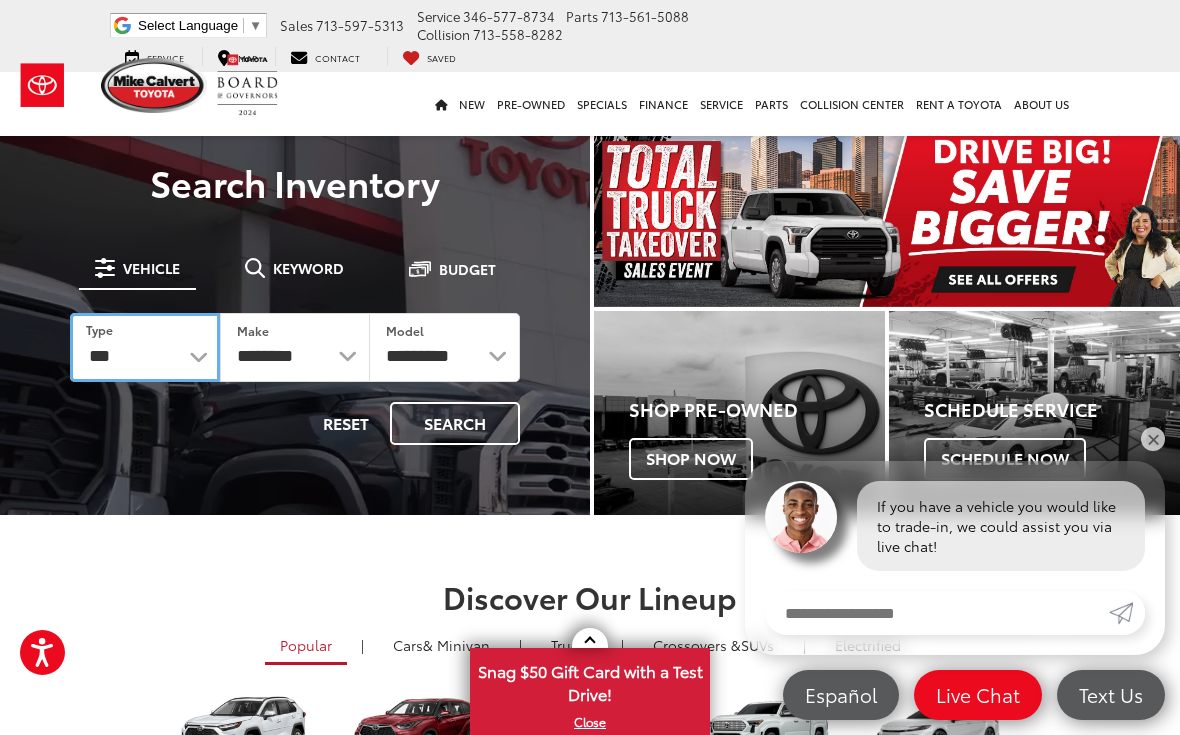 select on "******" 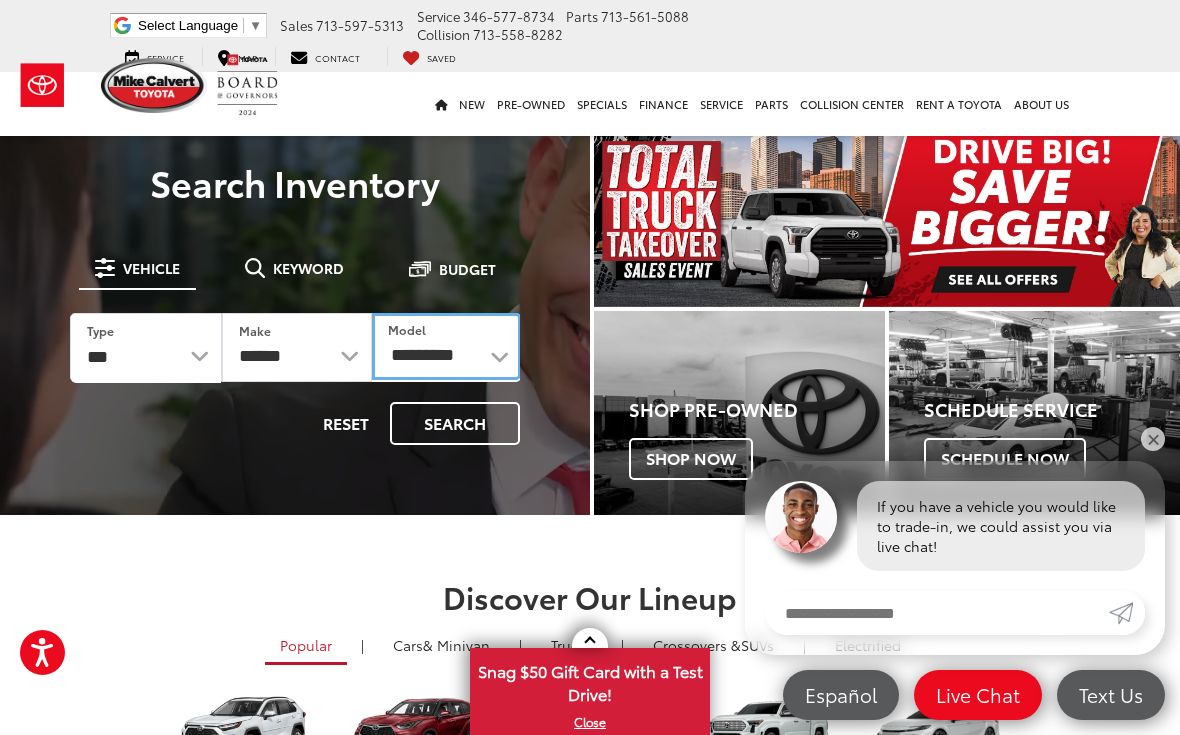 click on "**********" at bounding box center (446, 346) 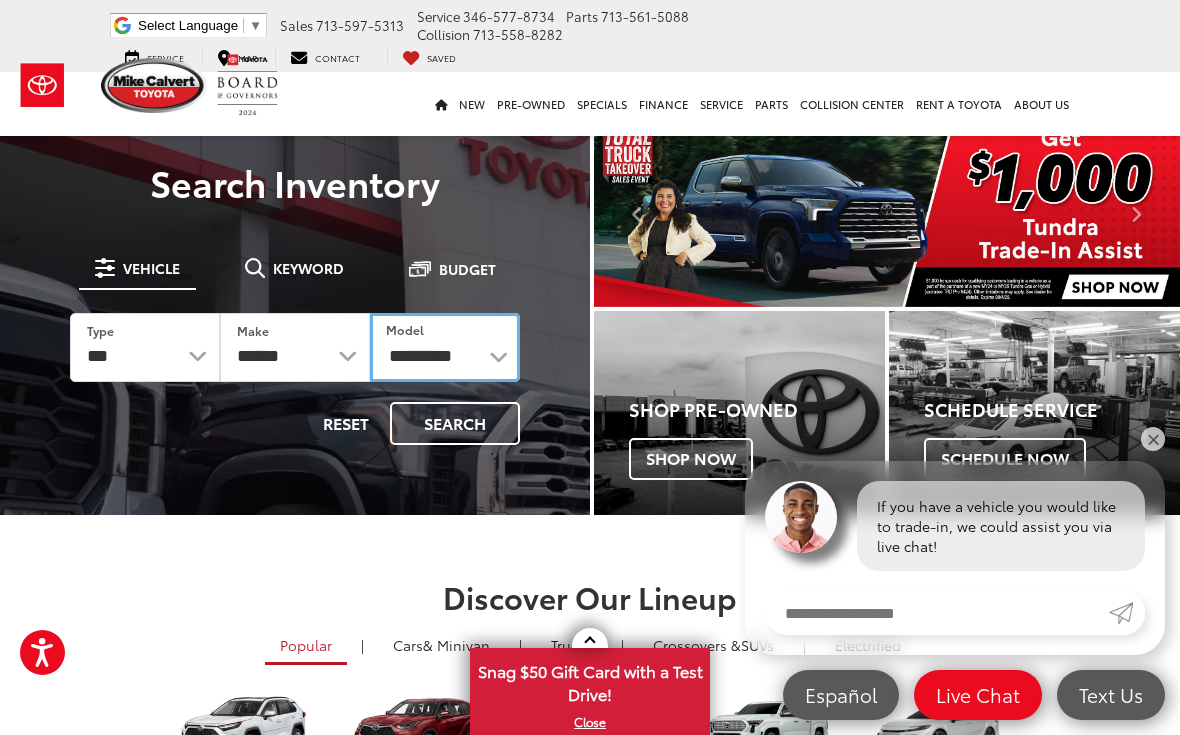select on "*******" 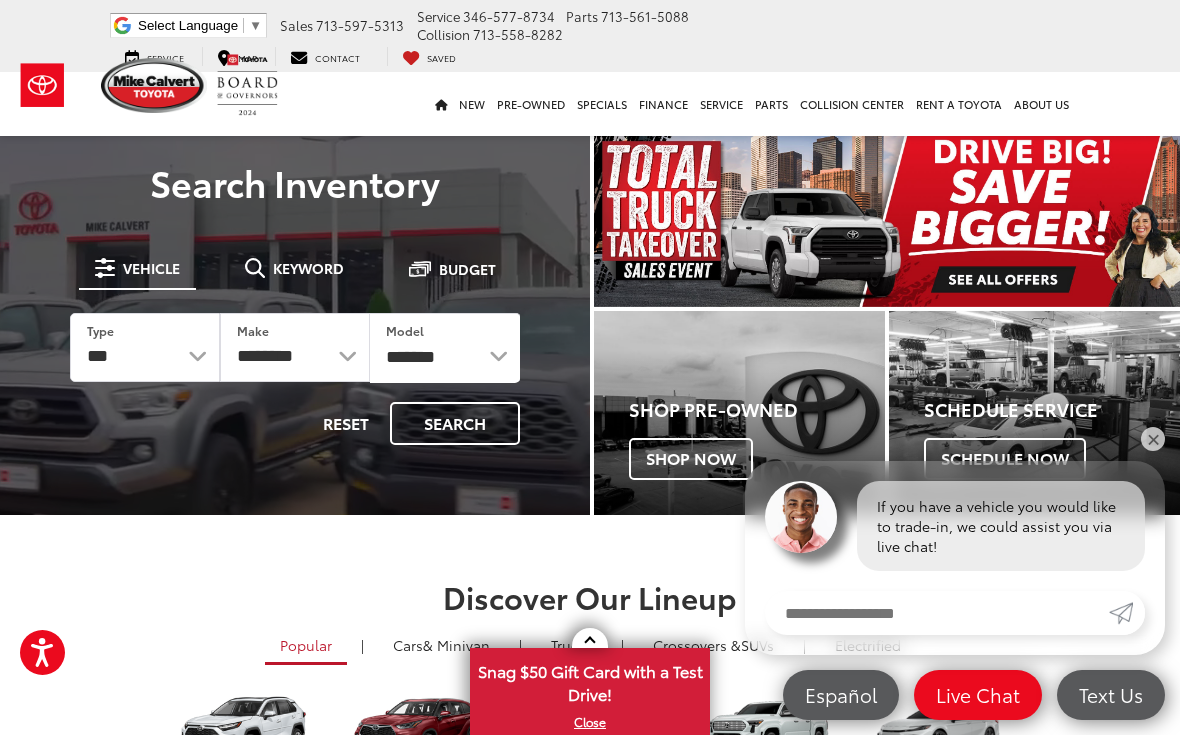 click on "Search" at bounding box center (455, 423) 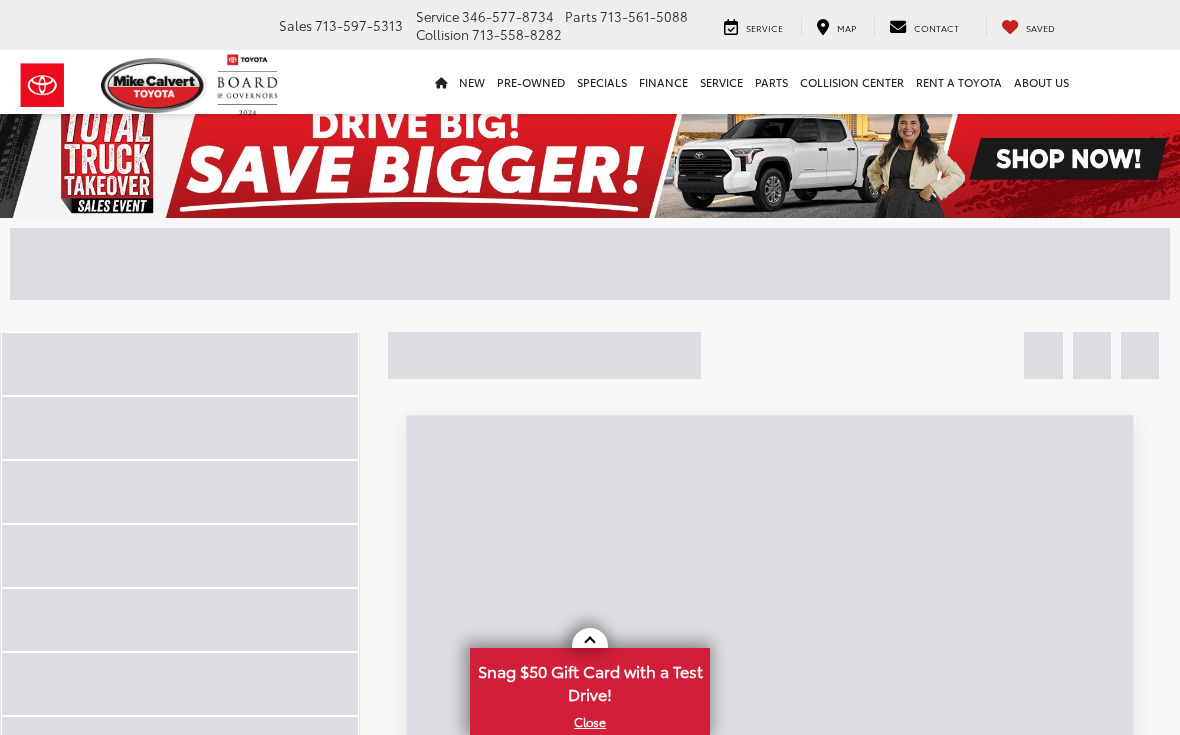 scroll, scrollTop: 0, scrollLeft: 0, axis: both 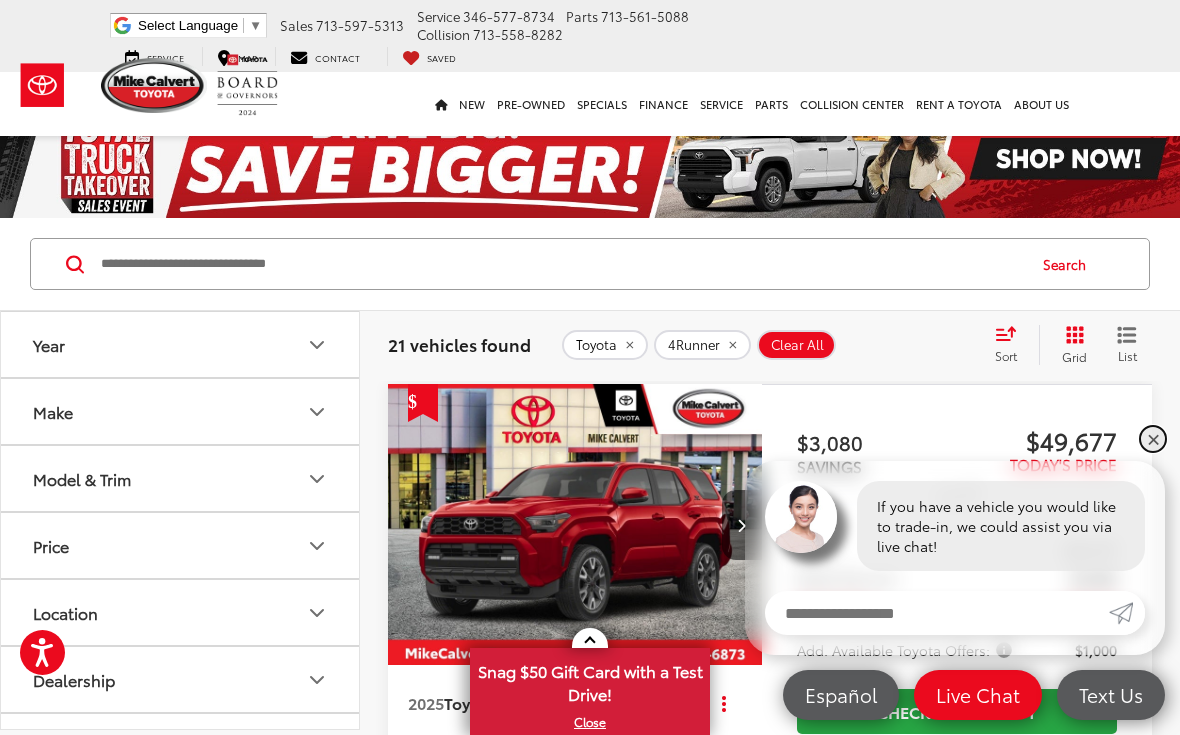 click on "✕" at bounding box center (1153, 439) 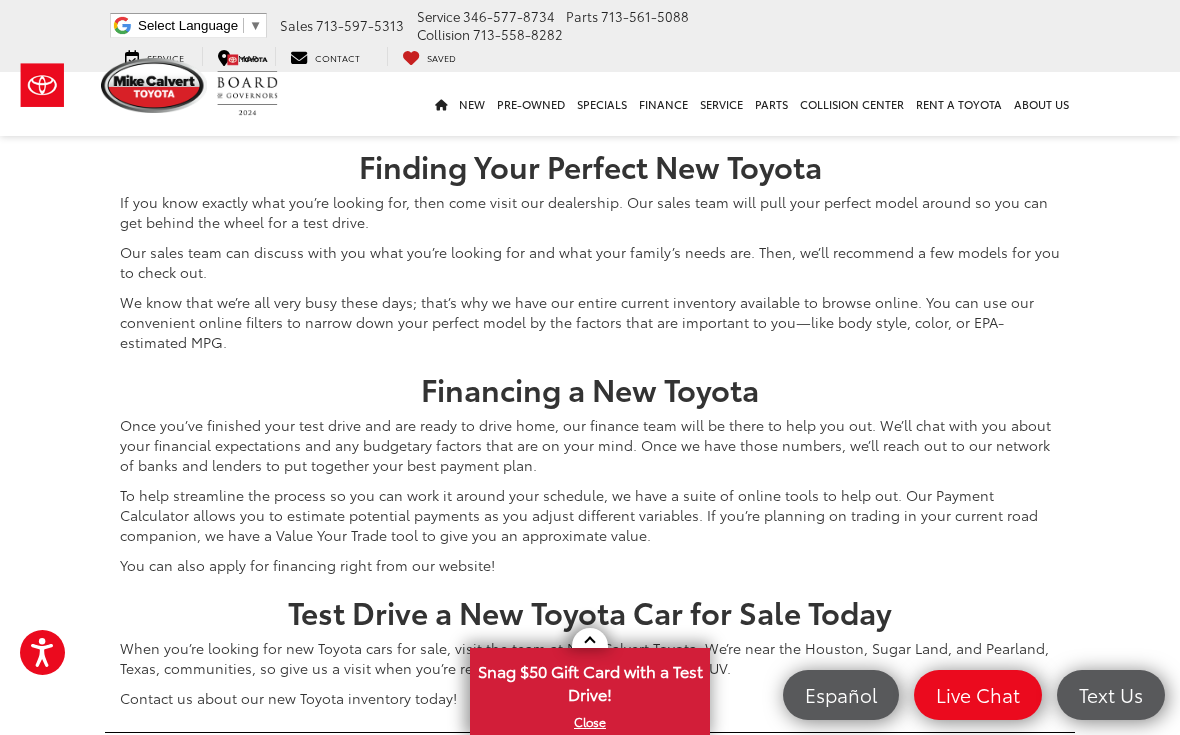 scroll, scrollTop: 9995, scrollLeft: 0, axis: vertical 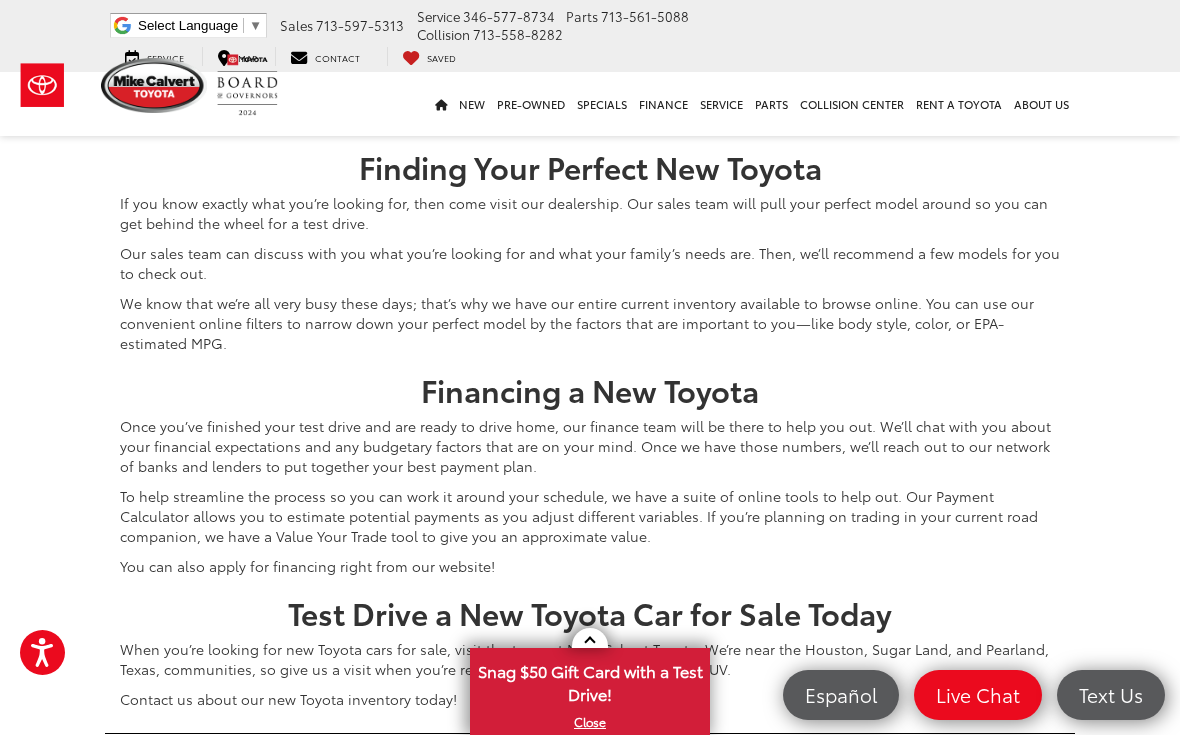 click at bounding box center (950, -381) 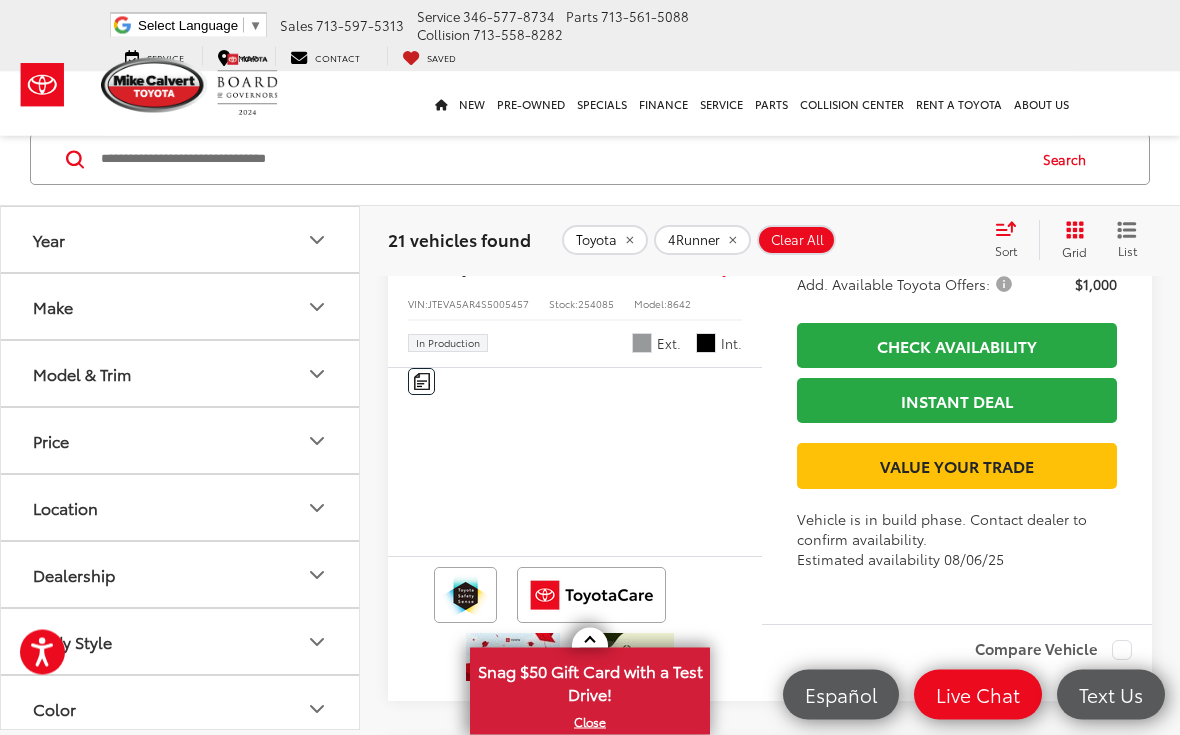 scroll, scrollTop: 105, scrollLeft: 0, axis: vertical 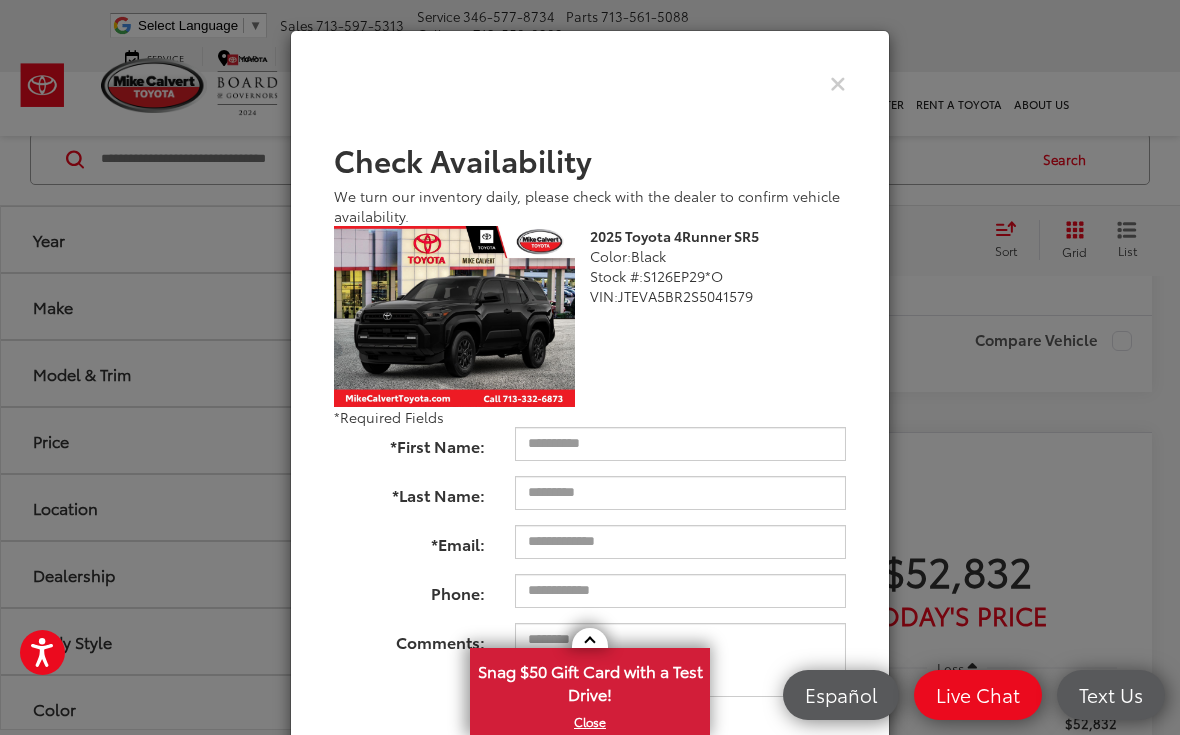 click at bounding box center (838, 82) 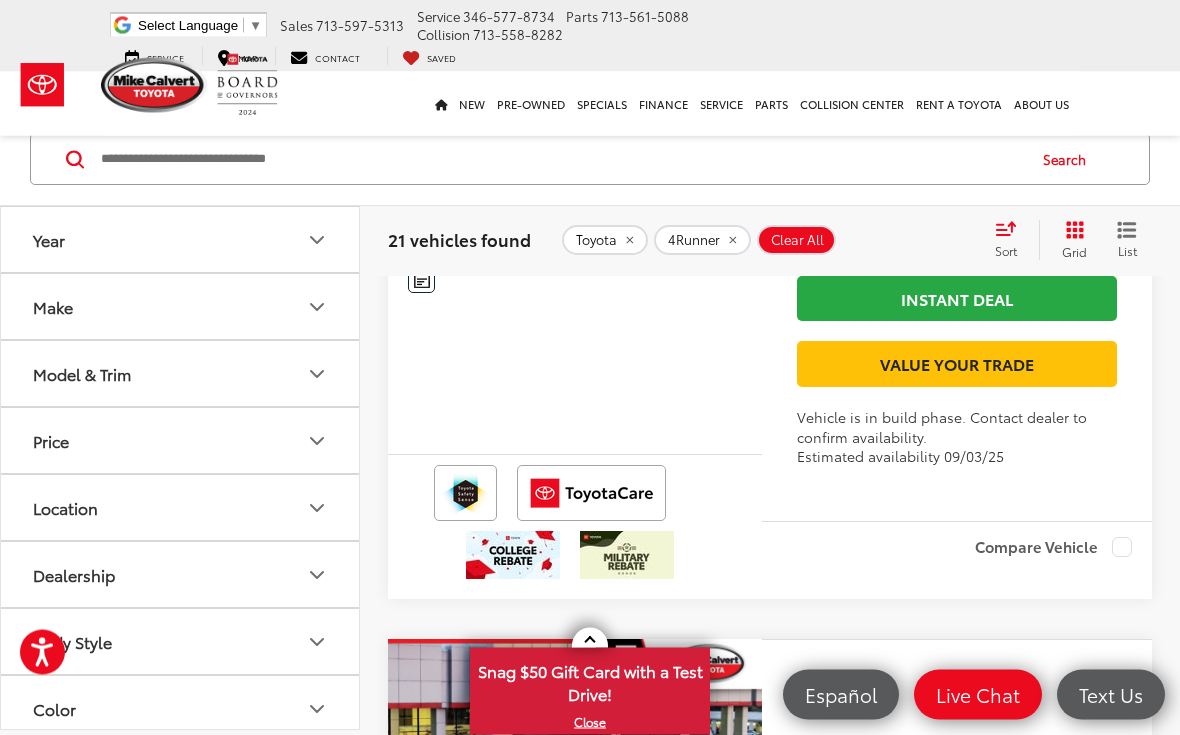scroll, scrollTop: 5013, scrollLeft: 0, axis: vertical 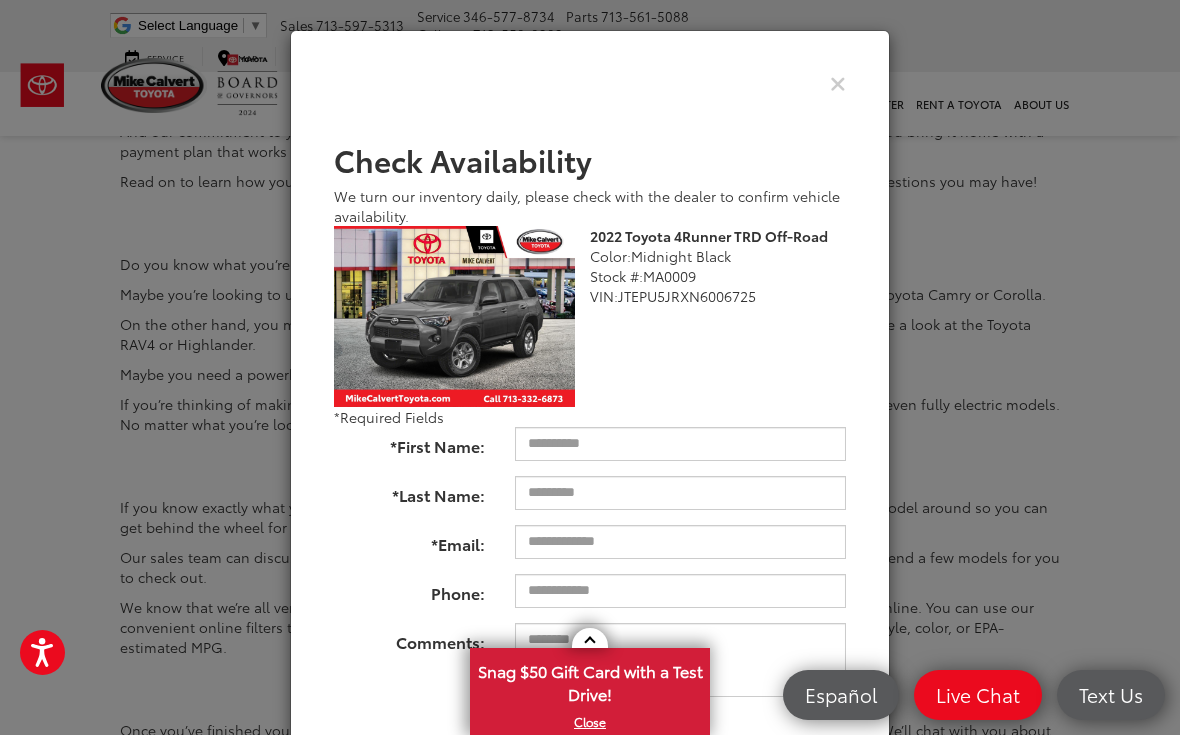 click at bounding box center [838, 82] 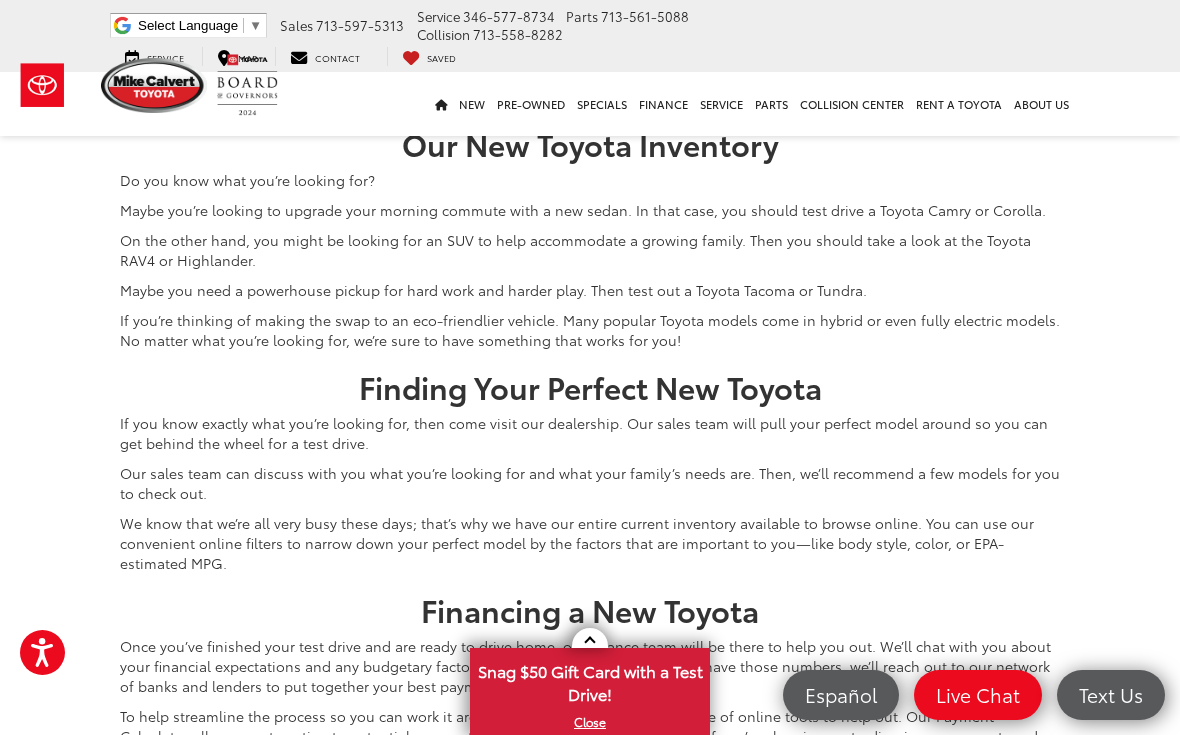 scroll, scrollTop: 7348, scrollLeft: 0, axis: vertical 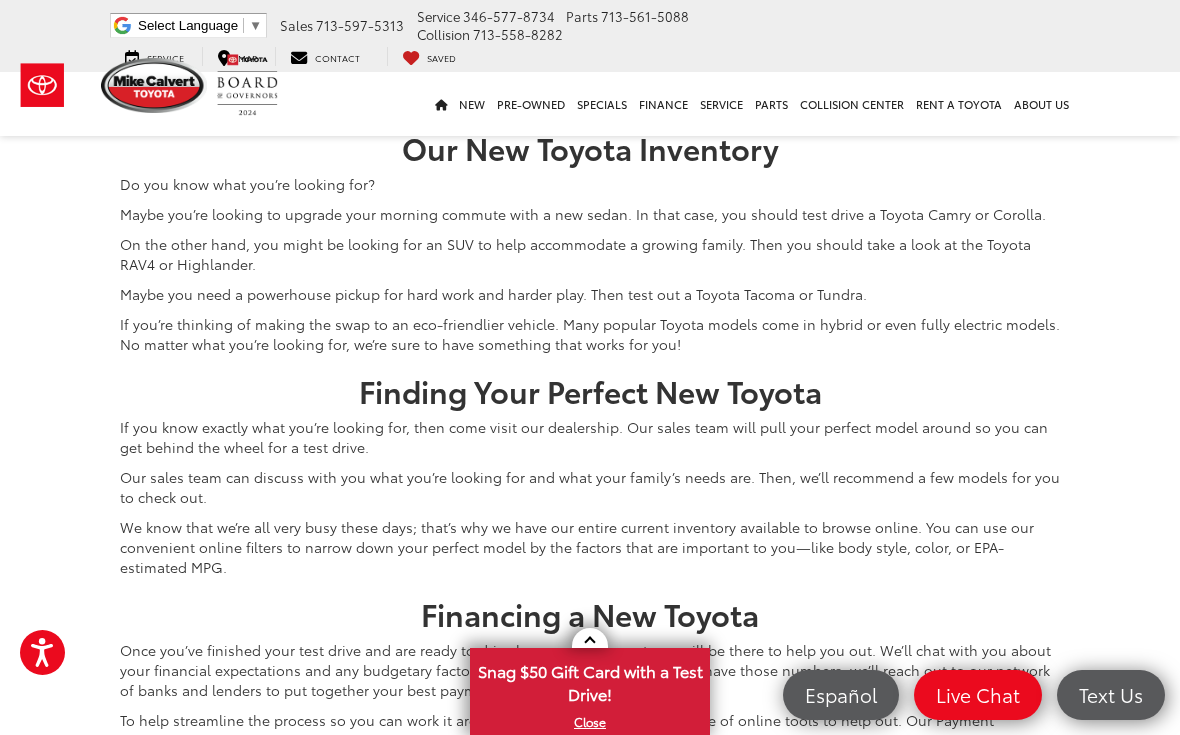 click at bounding box center [950, -157] 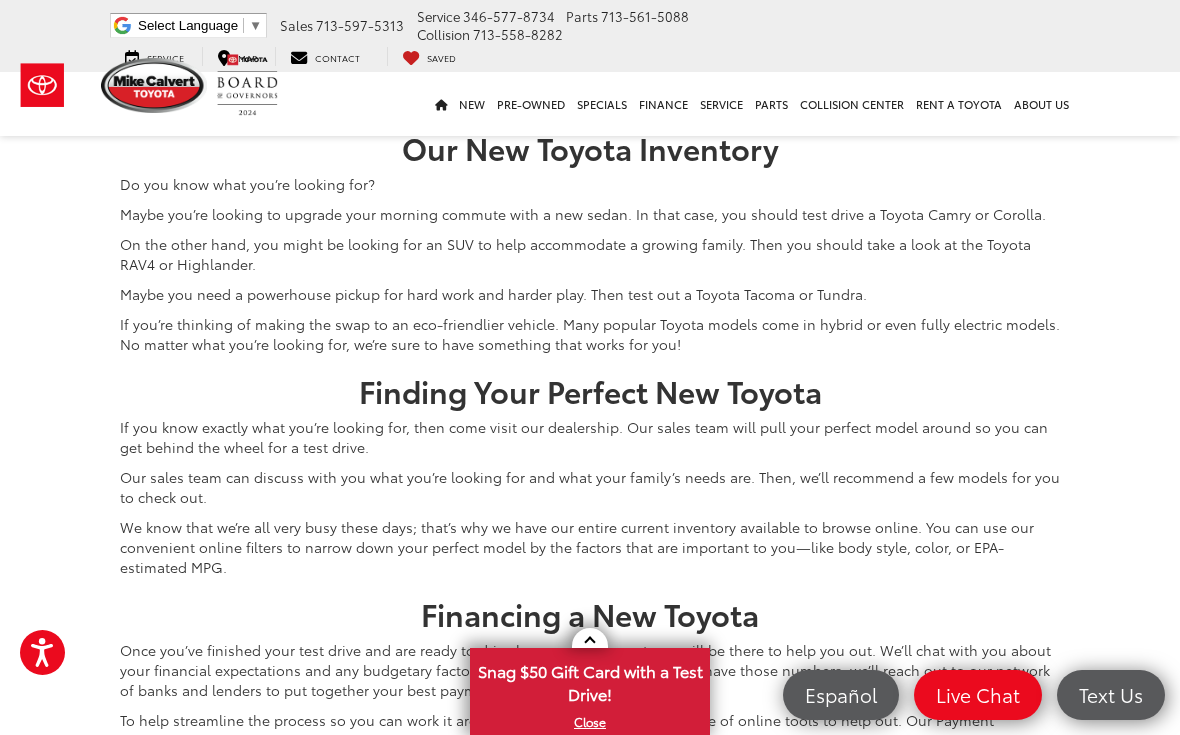 click at bounding box center (950, -157) 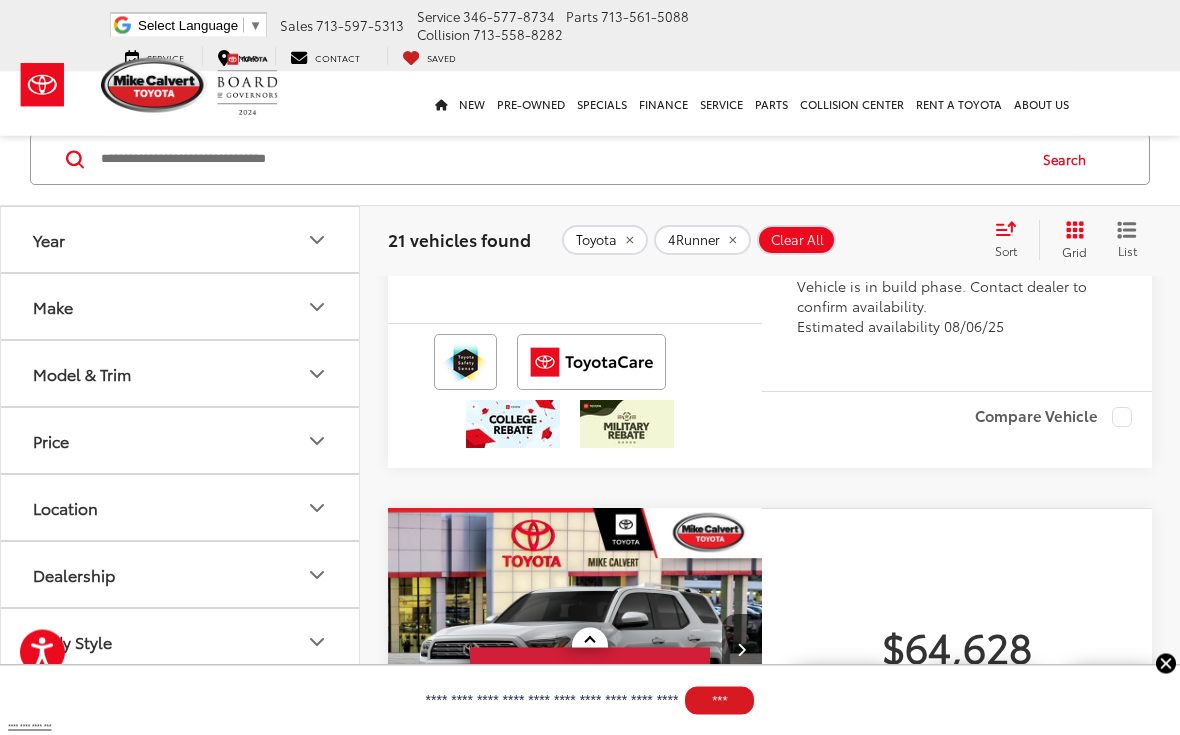 scroll, scrollTop: 6609, scrollLeft: 0, axis: vertical 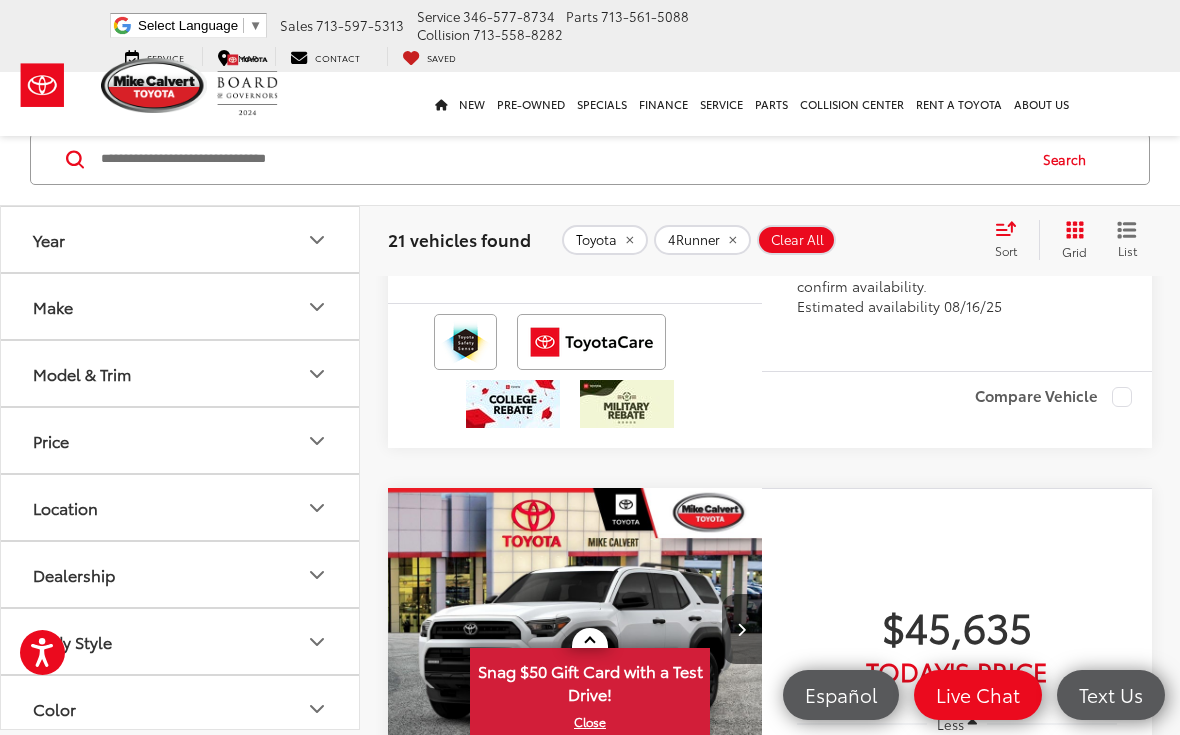 click on "Year" at bounding box center (181, 239) 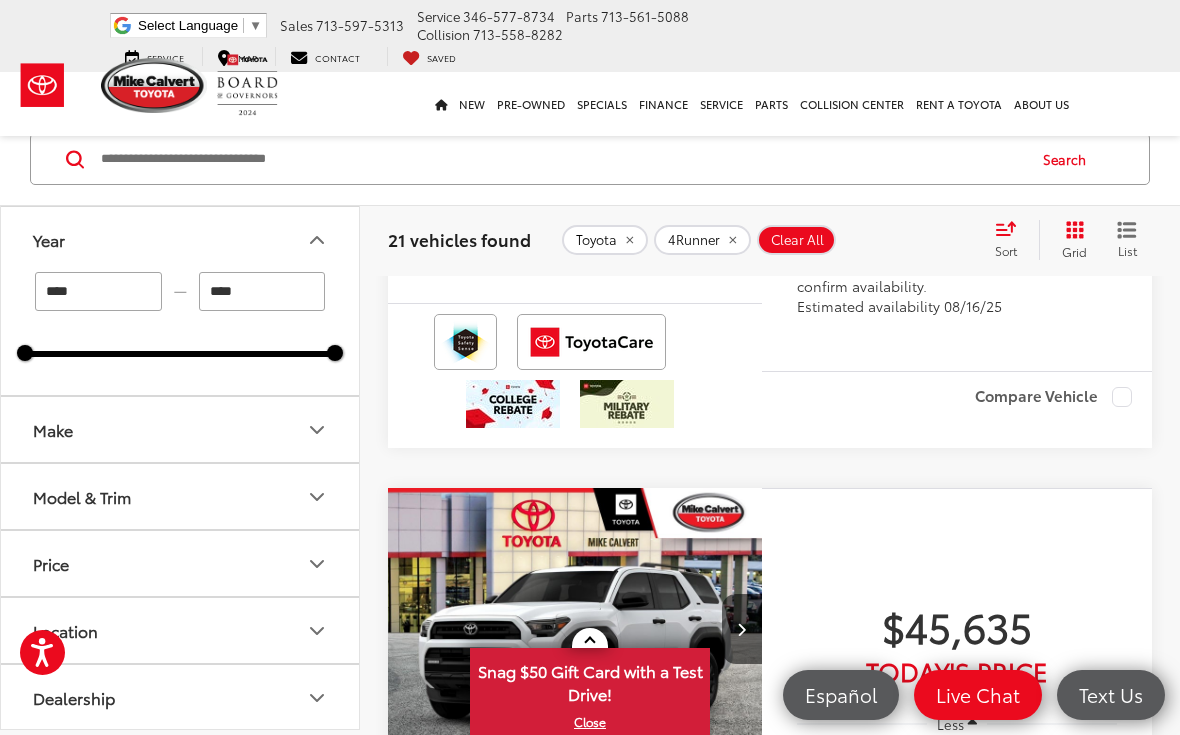 click on "Make" at bounding box center (181, 429) 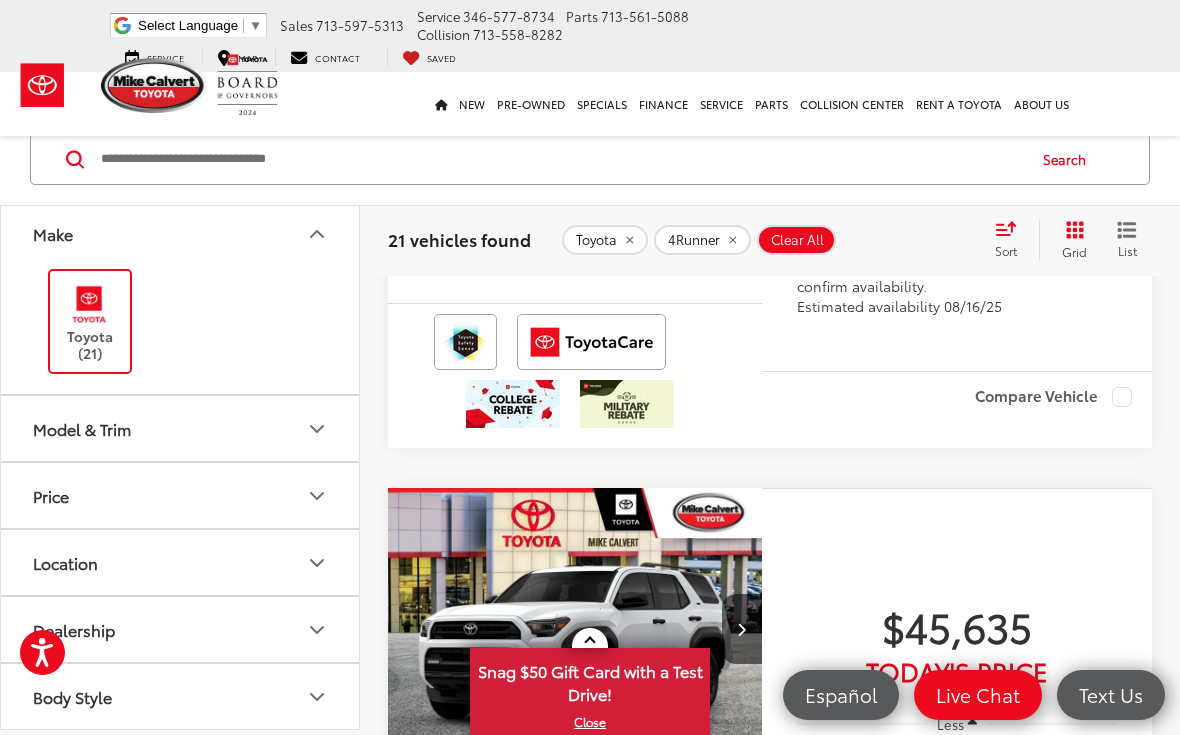 scroll, scrollTop: 200, scrollLeft: 0, axis: vertical 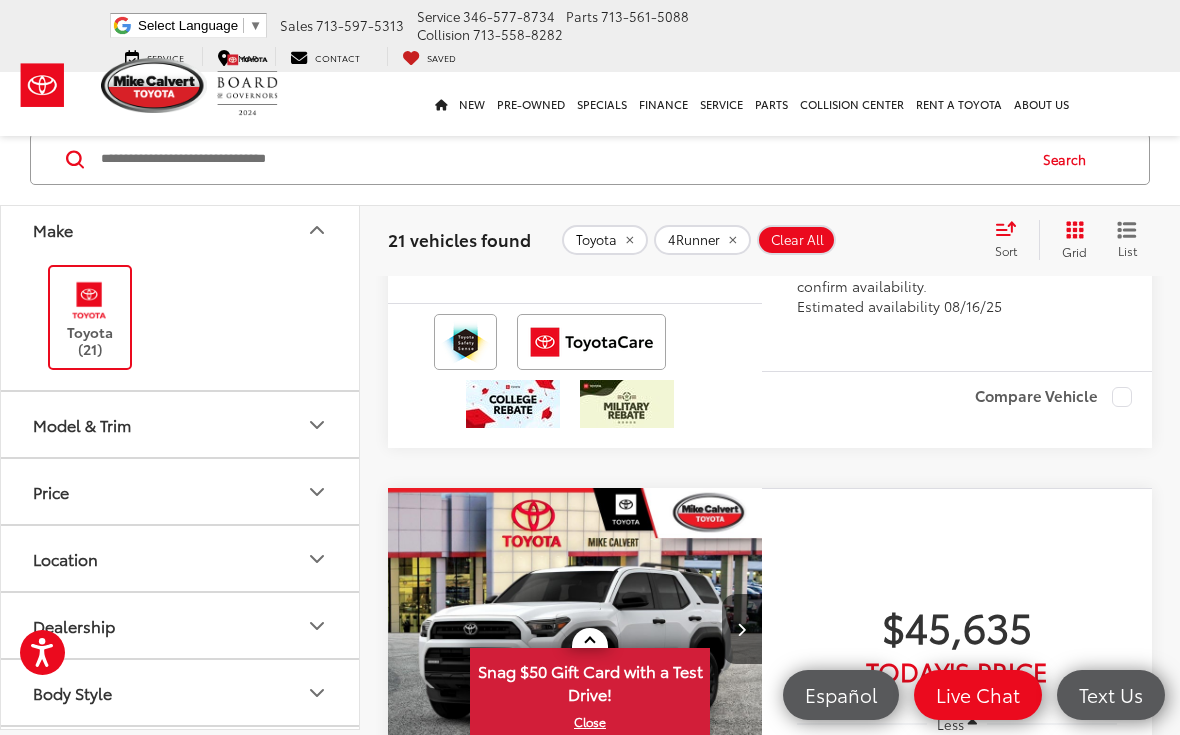 click 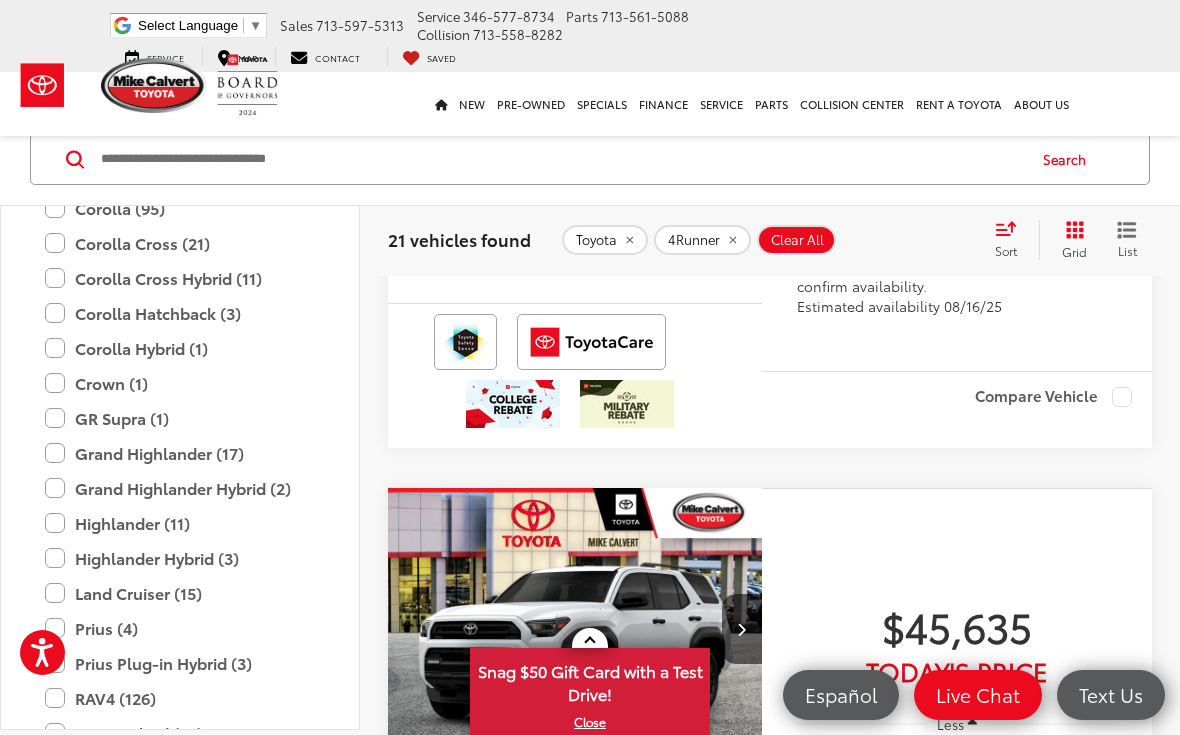 scroll, scrollTop: 882, scrollLeft: 0, axis: vertical 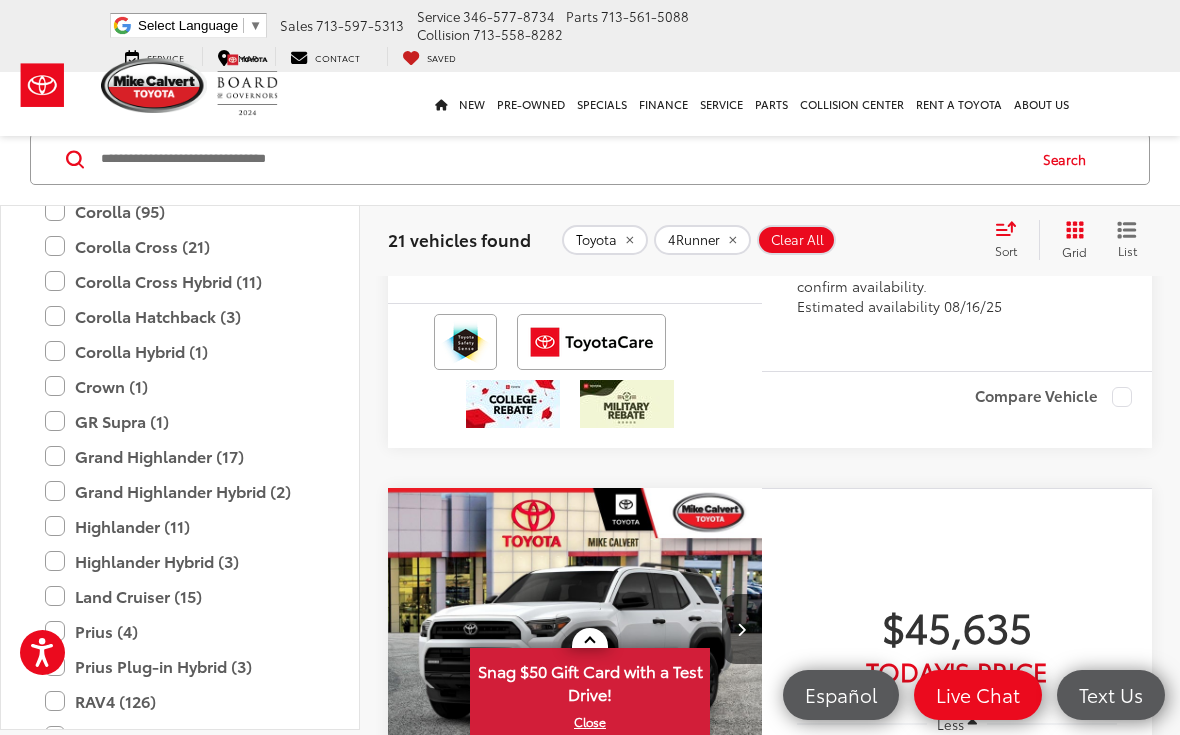 click on "Highlander (11)" at bounding box center (180, 526) 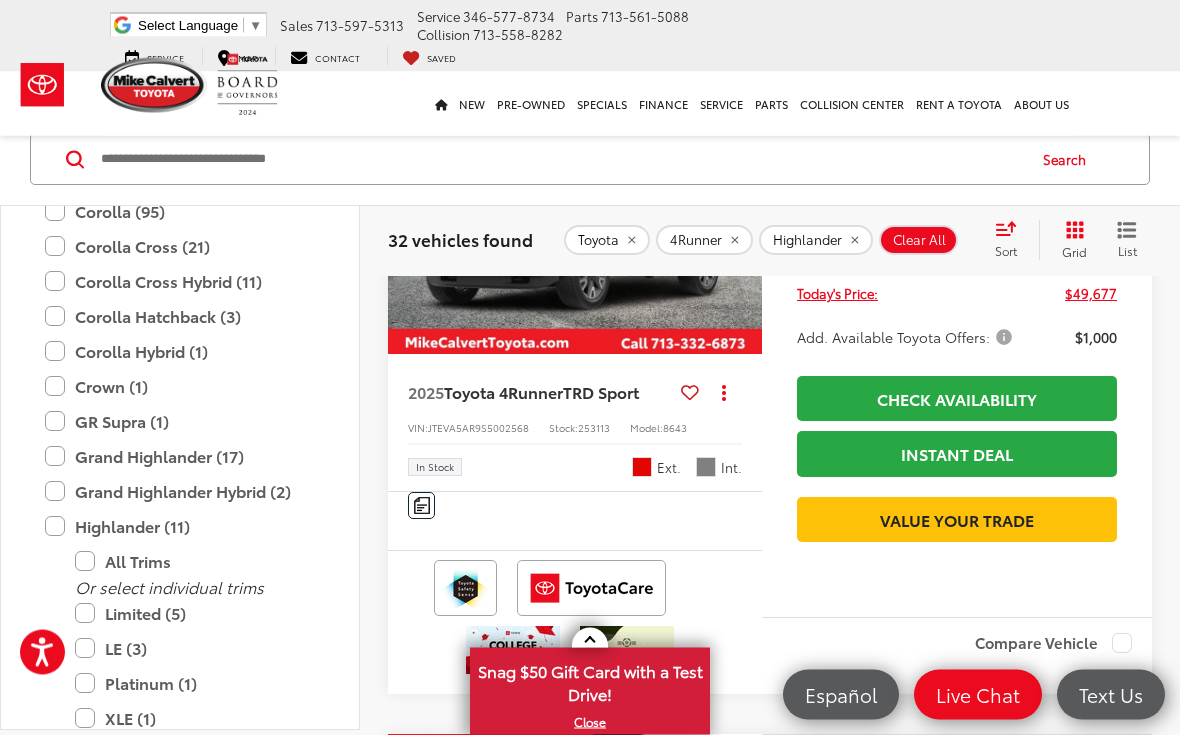 scroll, scrollTop: 936, scrollLeft: 0, axis: vertical 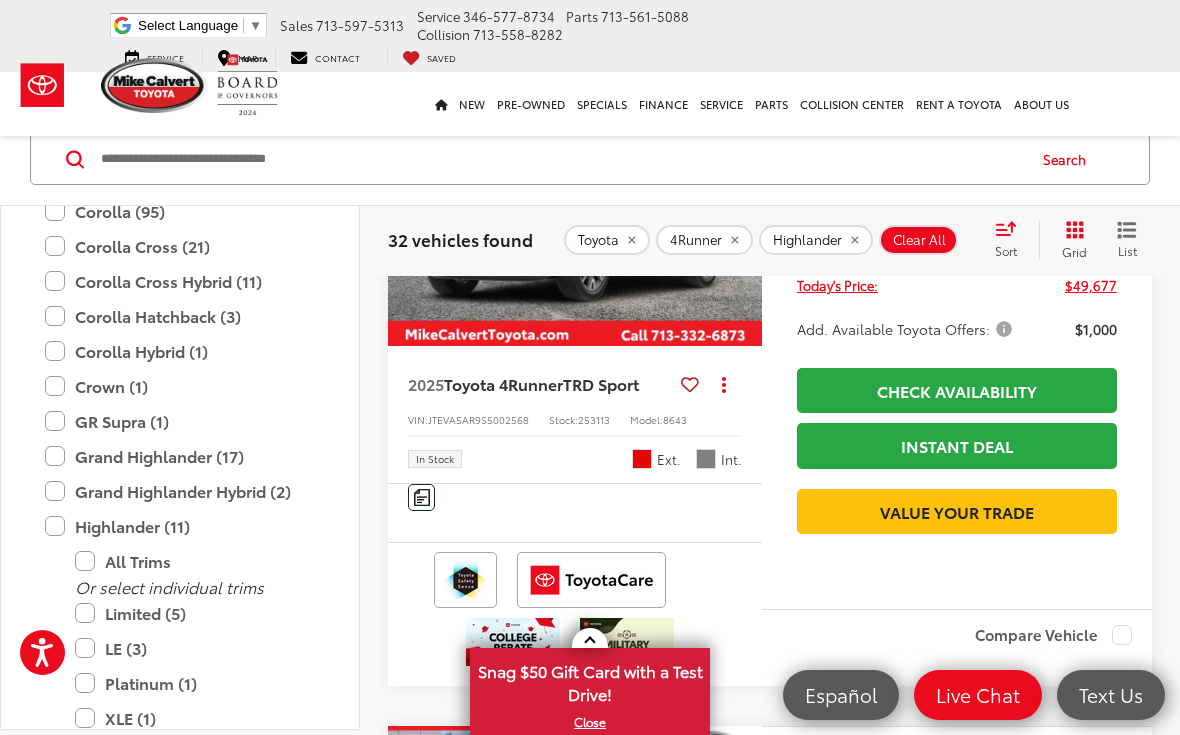 click on "Highlander (11)" at bounding box center (180, 526) 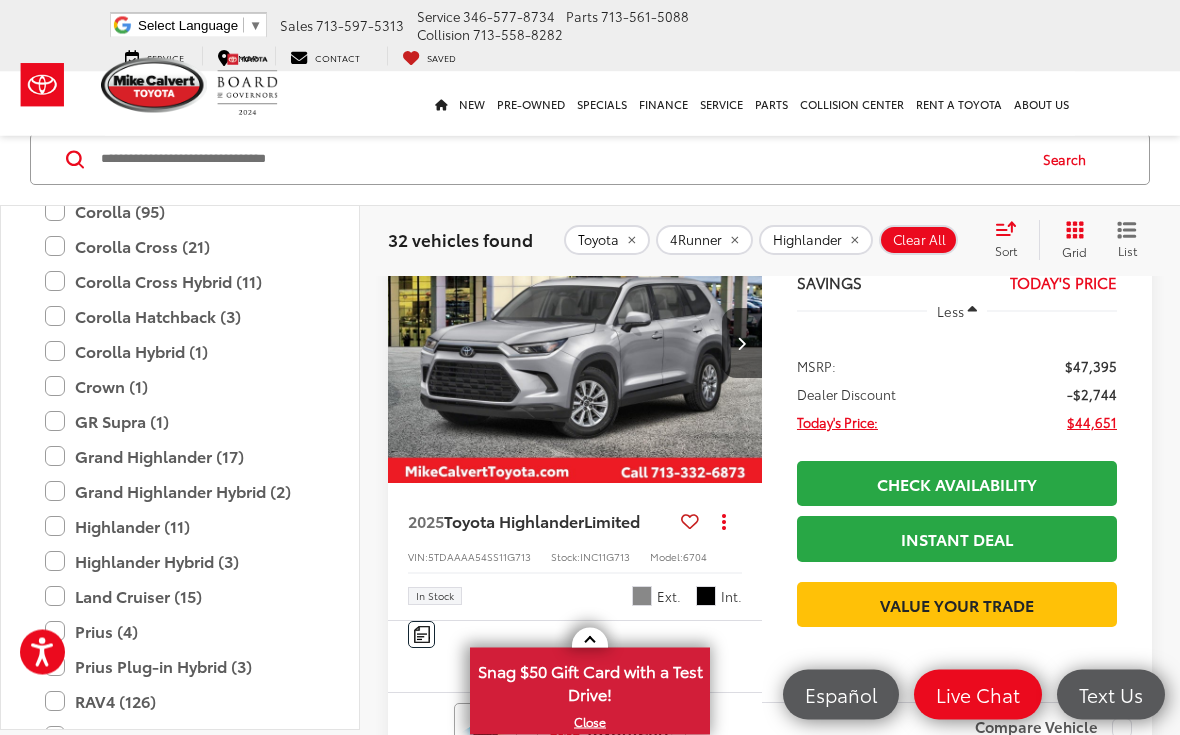 scroll, scrollTop: 105, scrollLeft: 0, axis: vertical 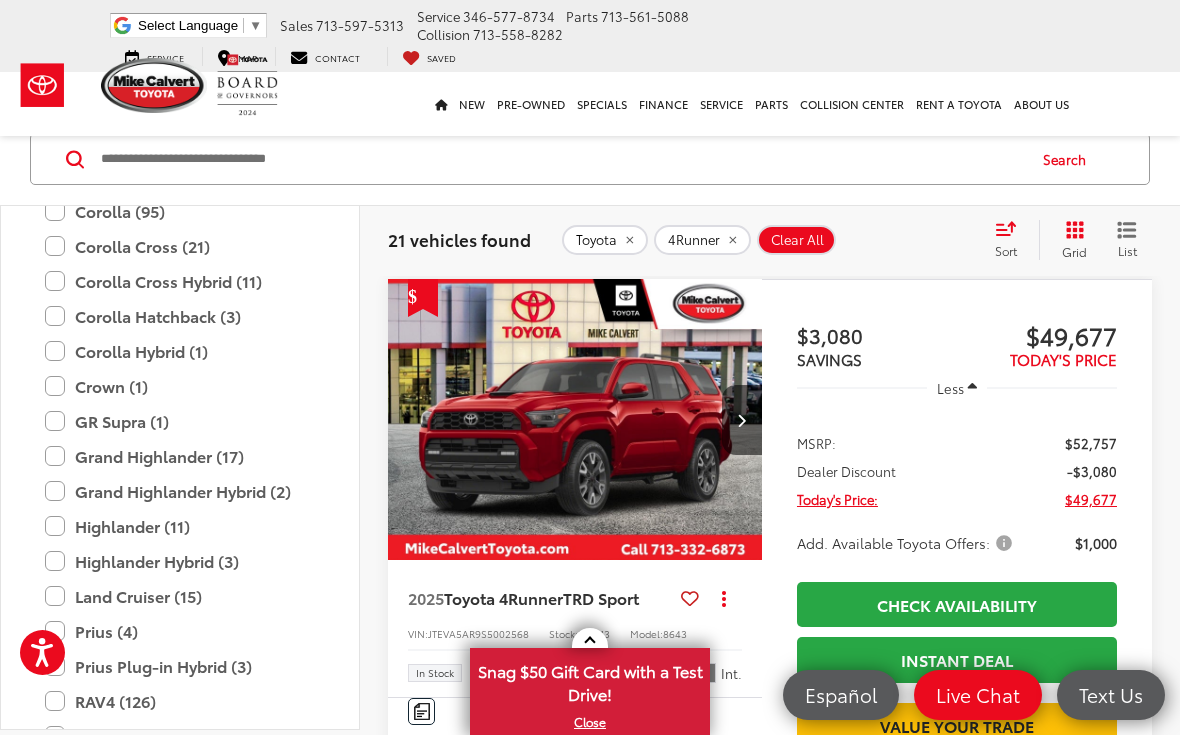 click on "Highlander (11)" at bounding box center [180, 526] 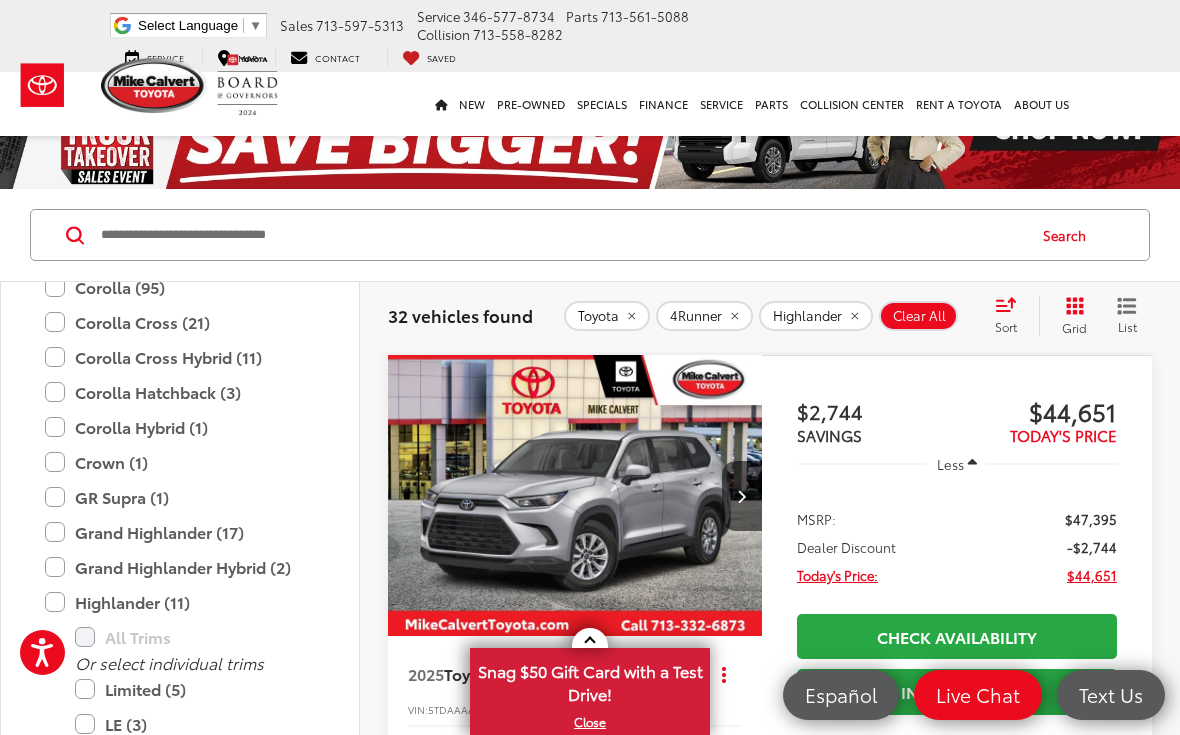 scroll, scrollTop: 0, scrollLeft: 0, axis: both 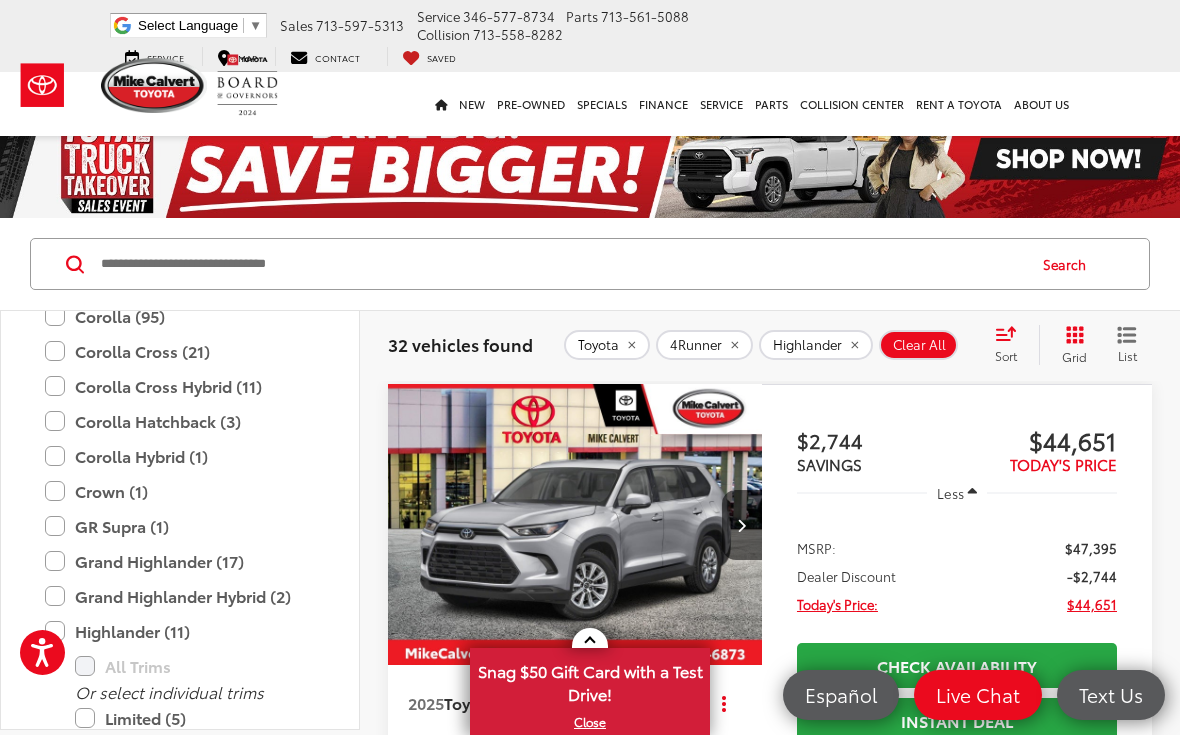 click at bounding box center [742, 525] 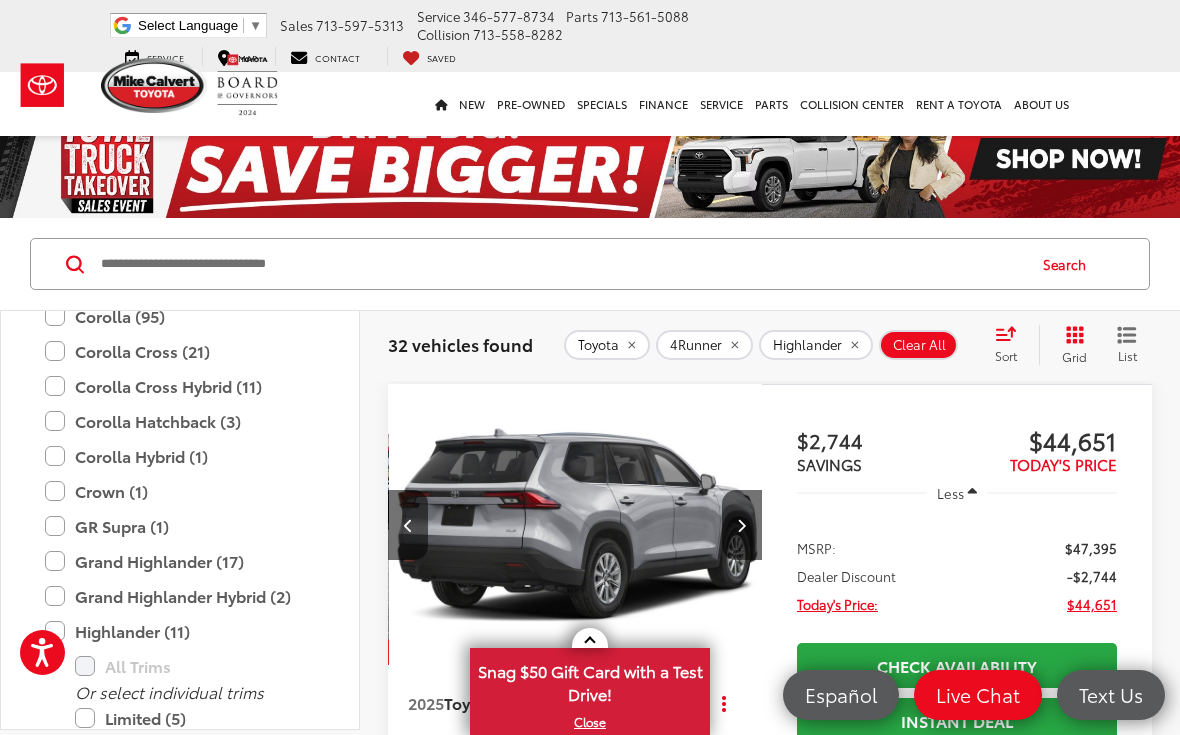 scroll, scrollTop: 0, scrollLeft: 377, axis: horizontal 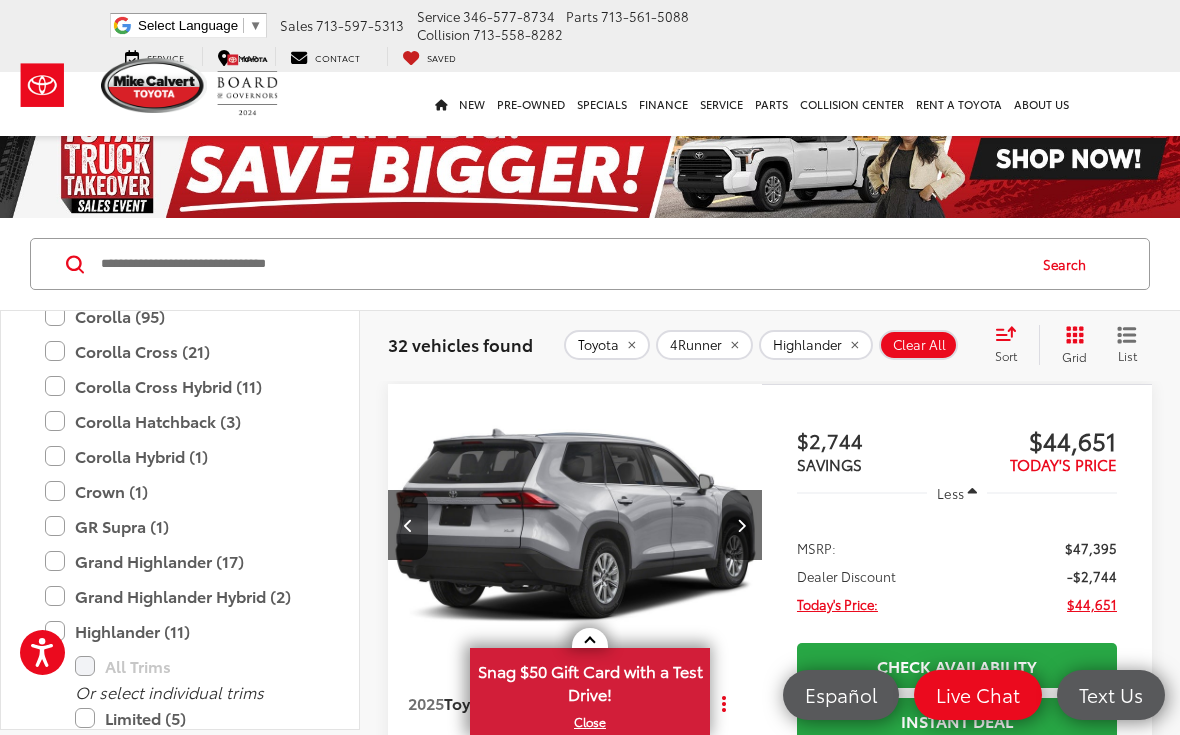 click at bounding box center [742, 525] 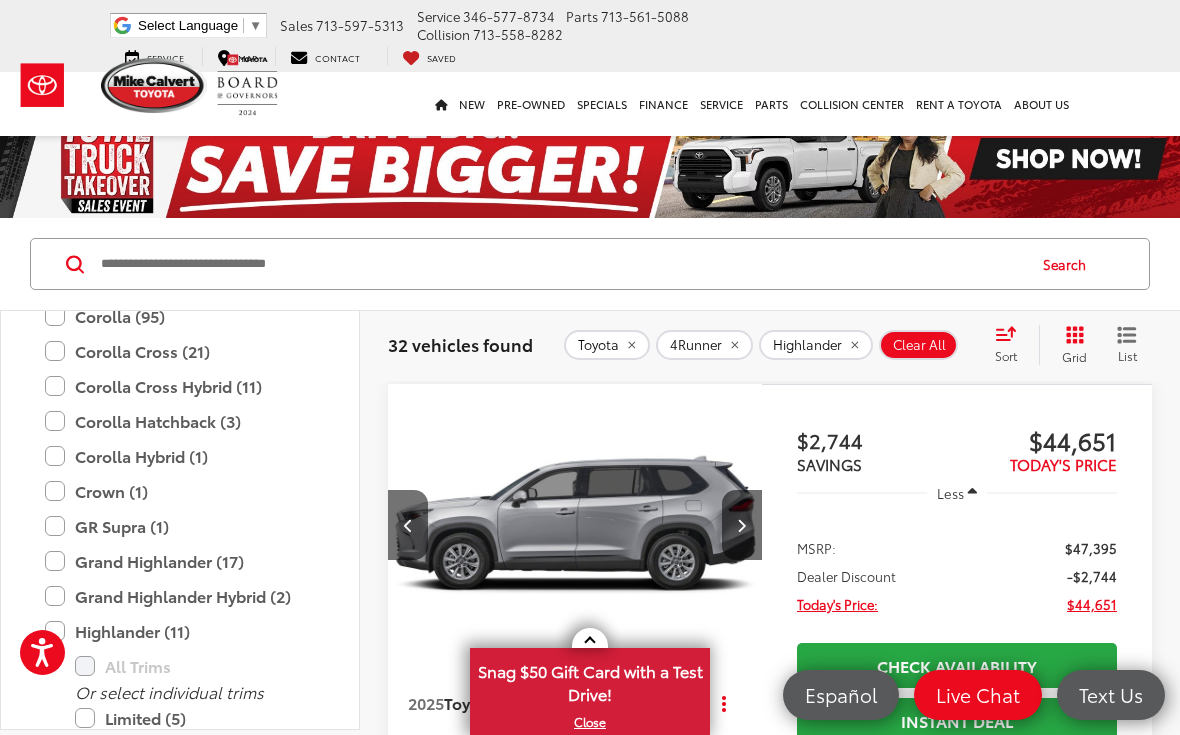 scroll, scrollTop: 0, scrollLeft: 754, axis: horizontal 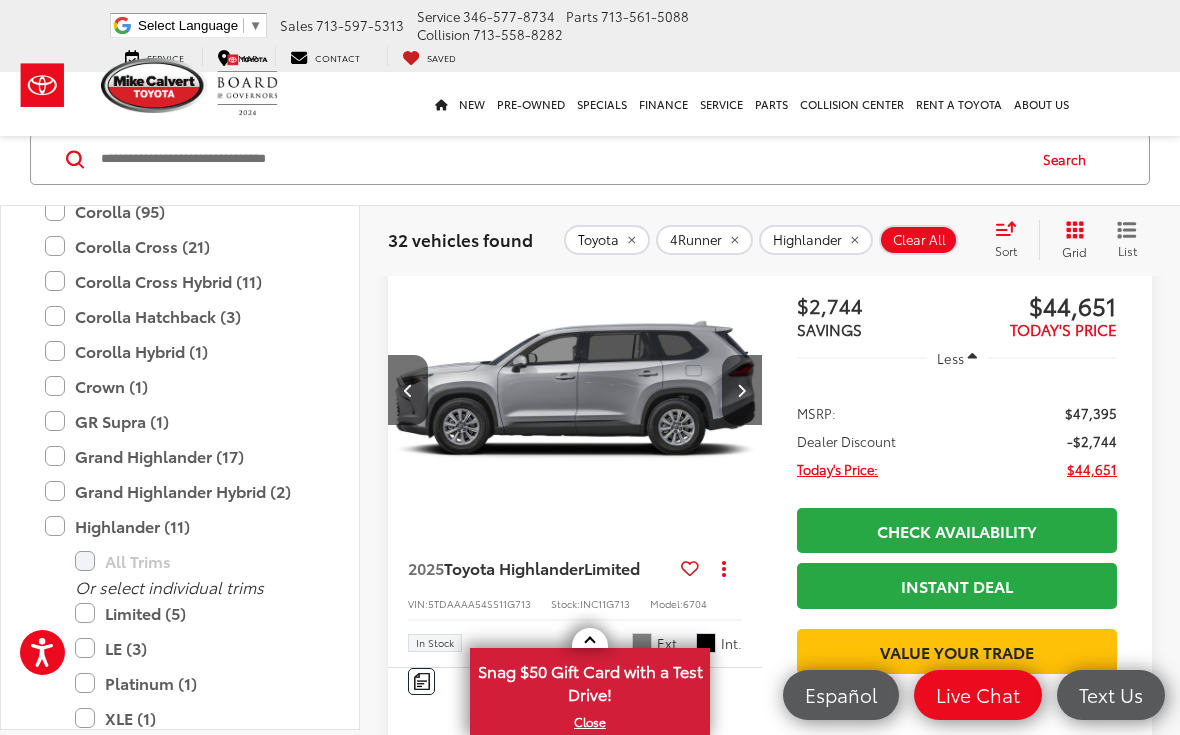click on "Grand Highlander (17)" at bounding box center [180, 456] 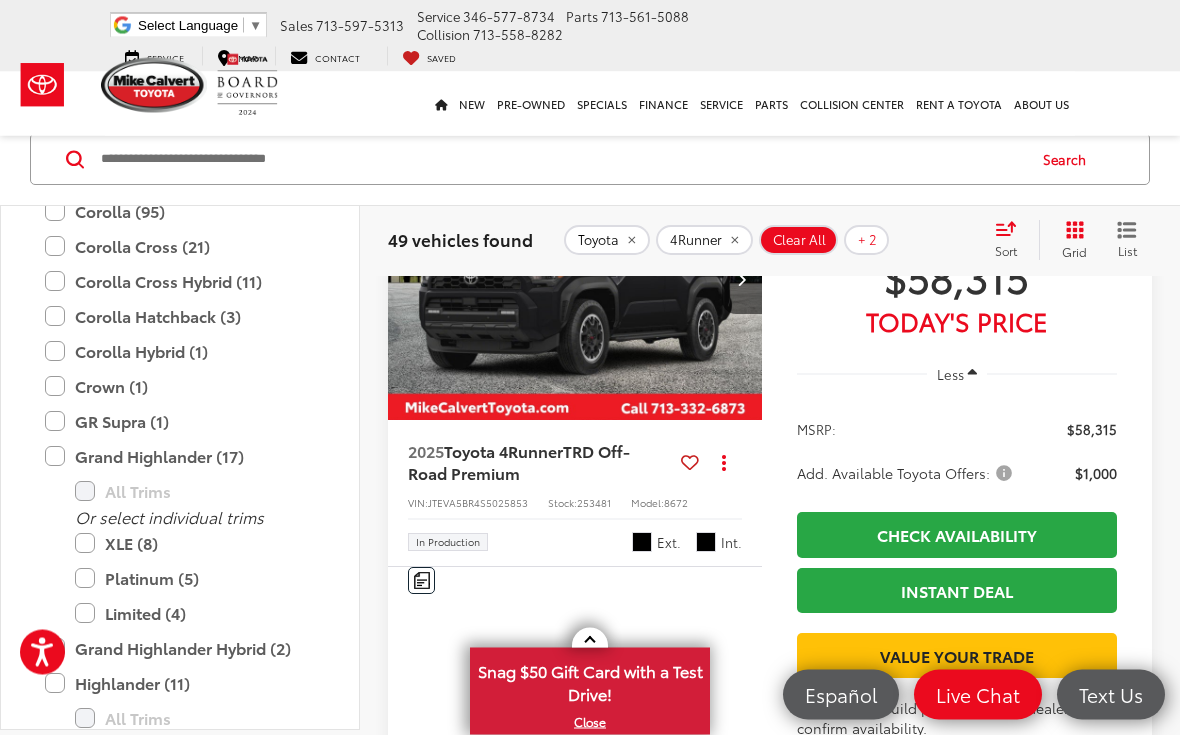 scroll, scrollTop: 1525, scrollLeft: 0, axis: vertical 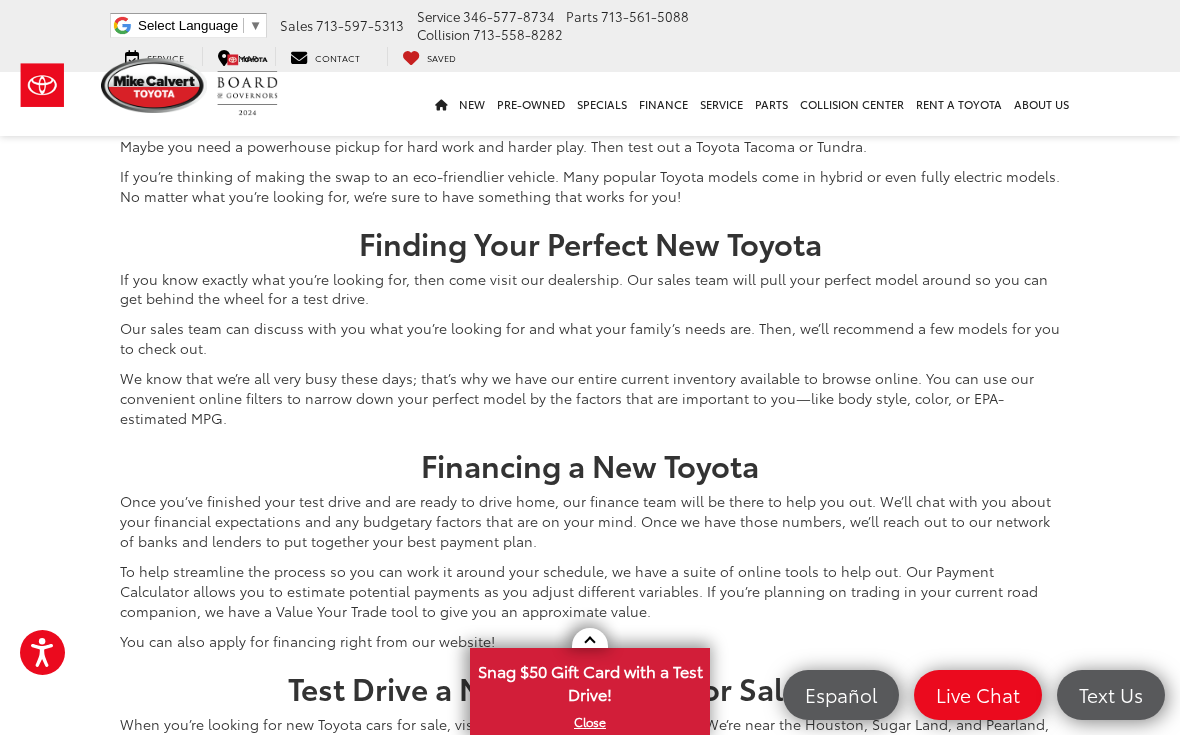 click on "2" at bounding box center [794, -306] 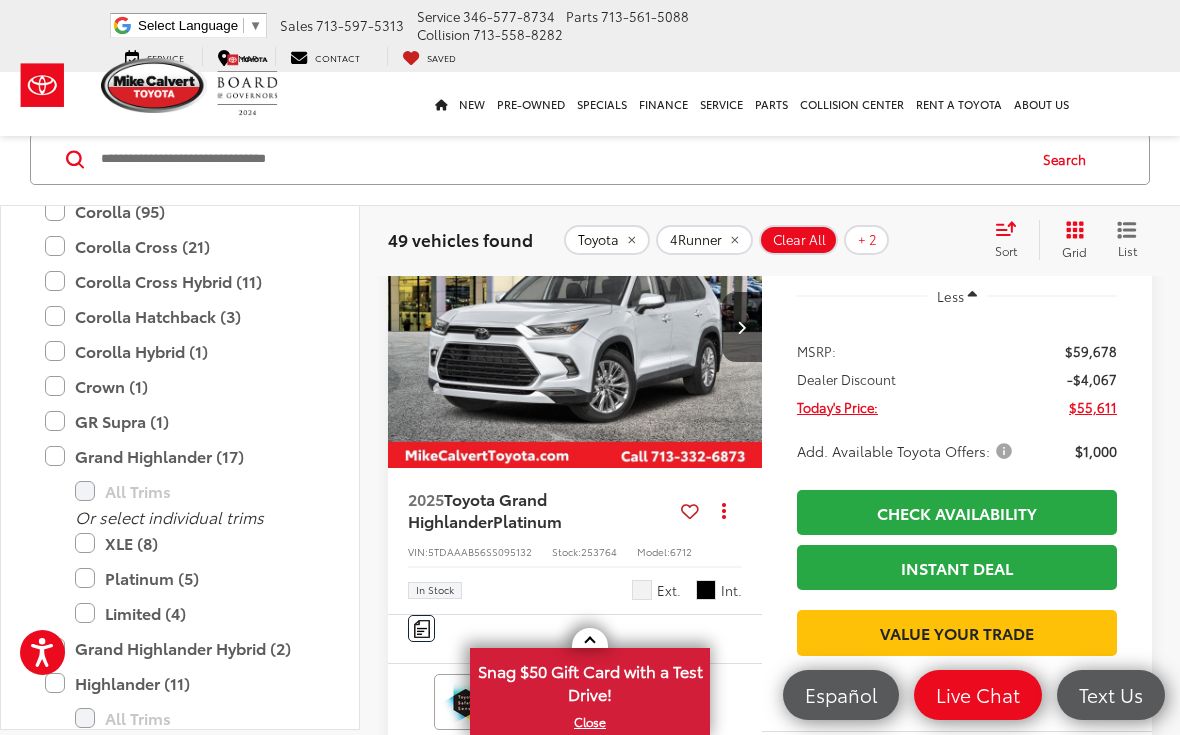 scroll, scrollTop: 105, scrollLeft: 0, axis: vertical 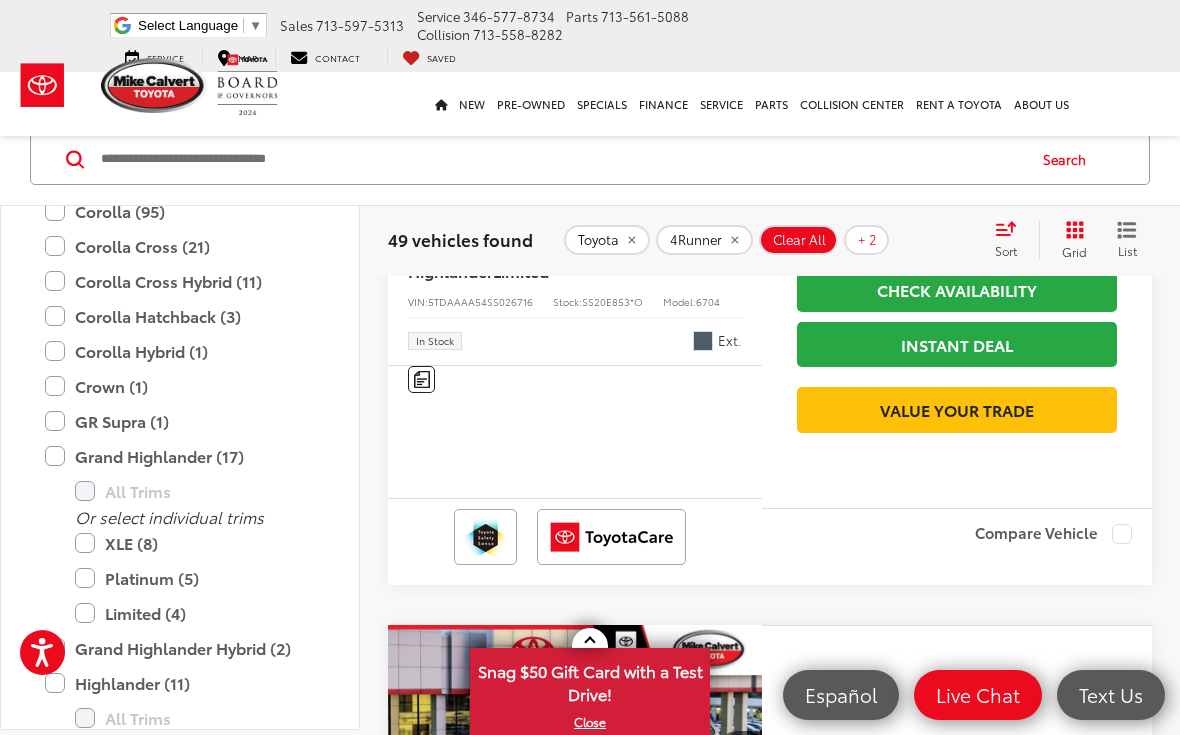 click on "Clear All" 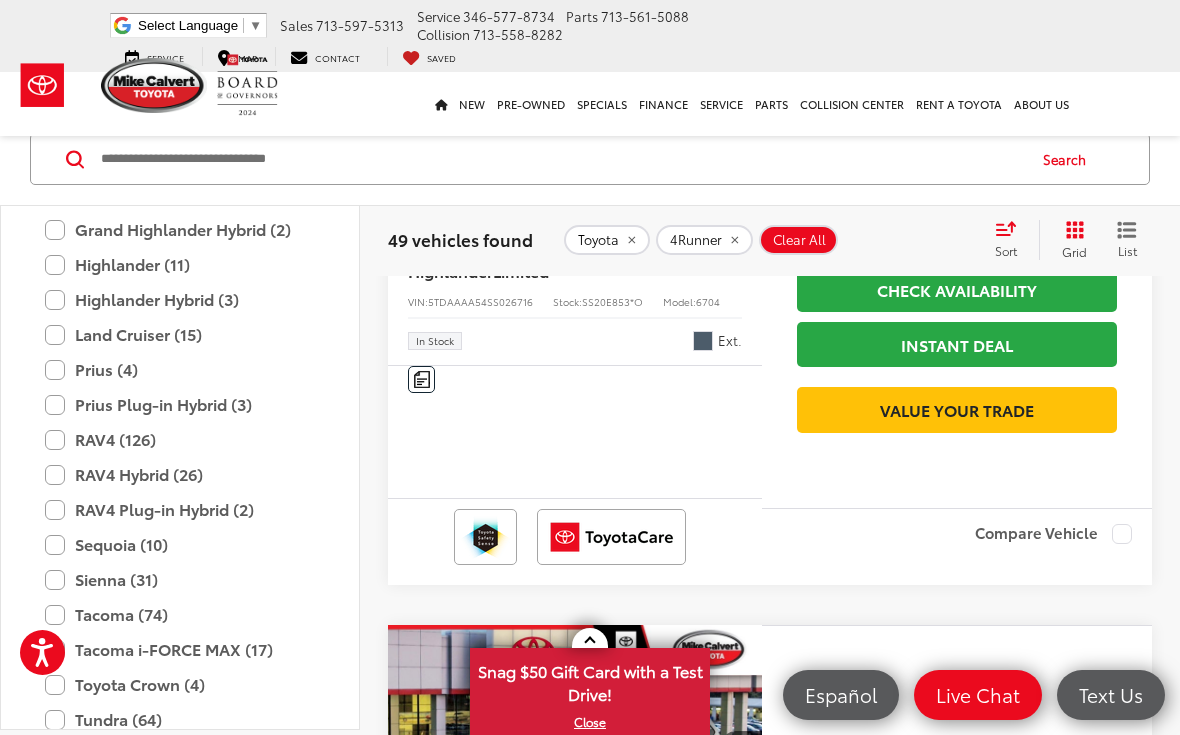 type on "****" 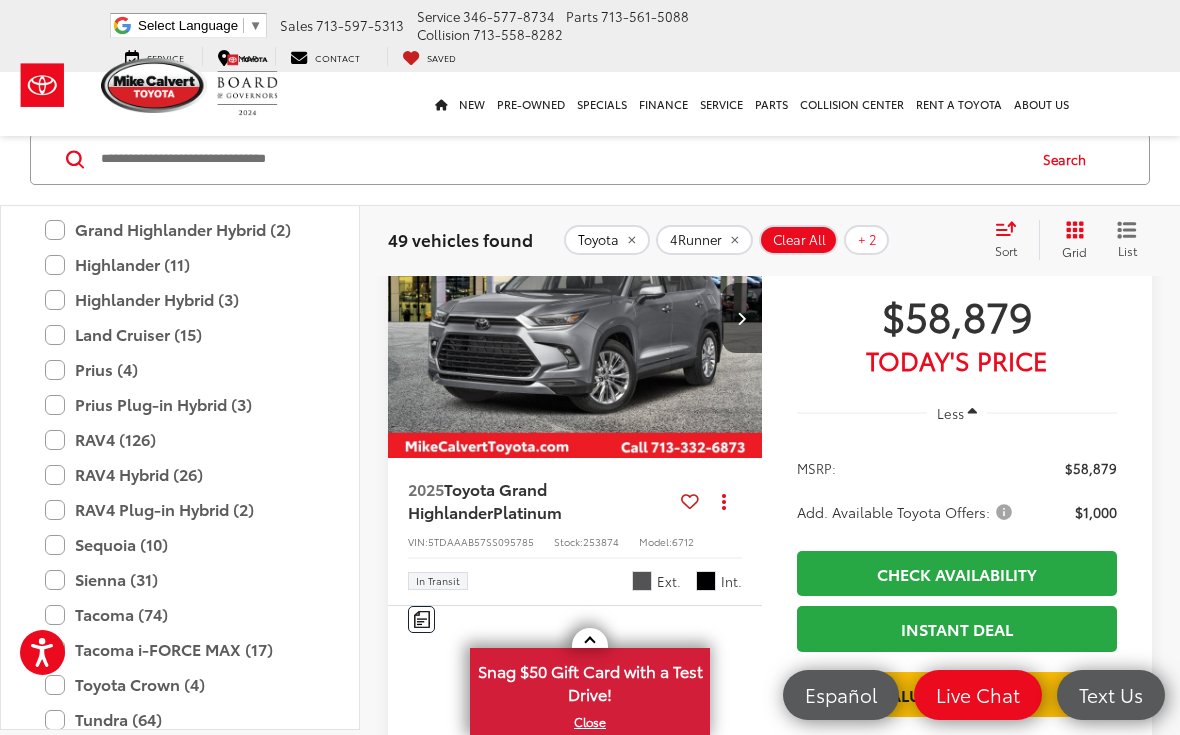 scroll, scrollTop: 105, scrollLeft: 0, axis: vertical 